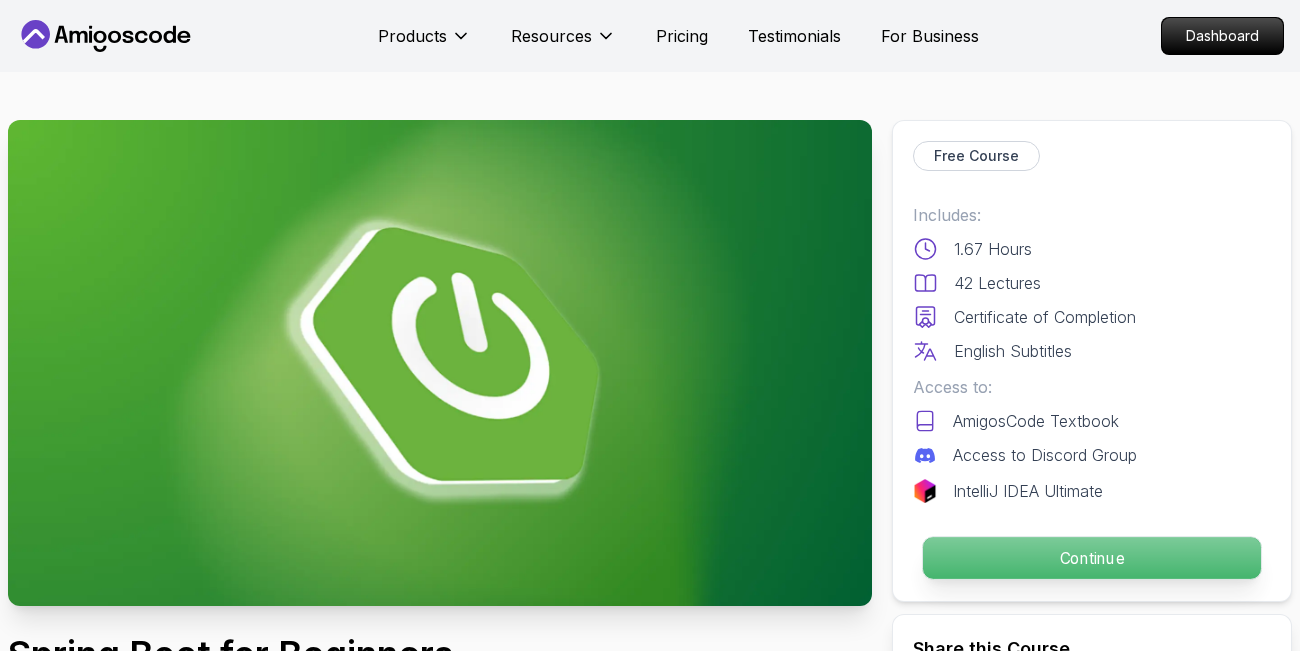 click on "Continue" at bounding box center [1092, 558] 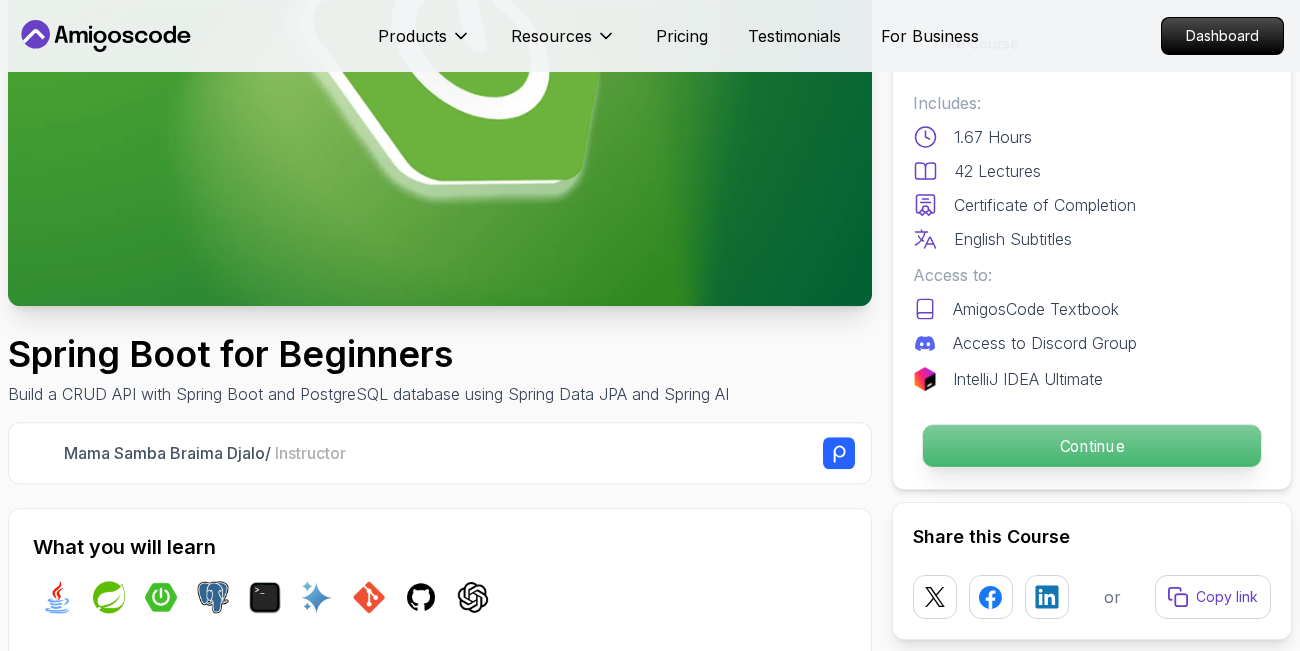 click on "Continue" at bounding box center [1092, 446] 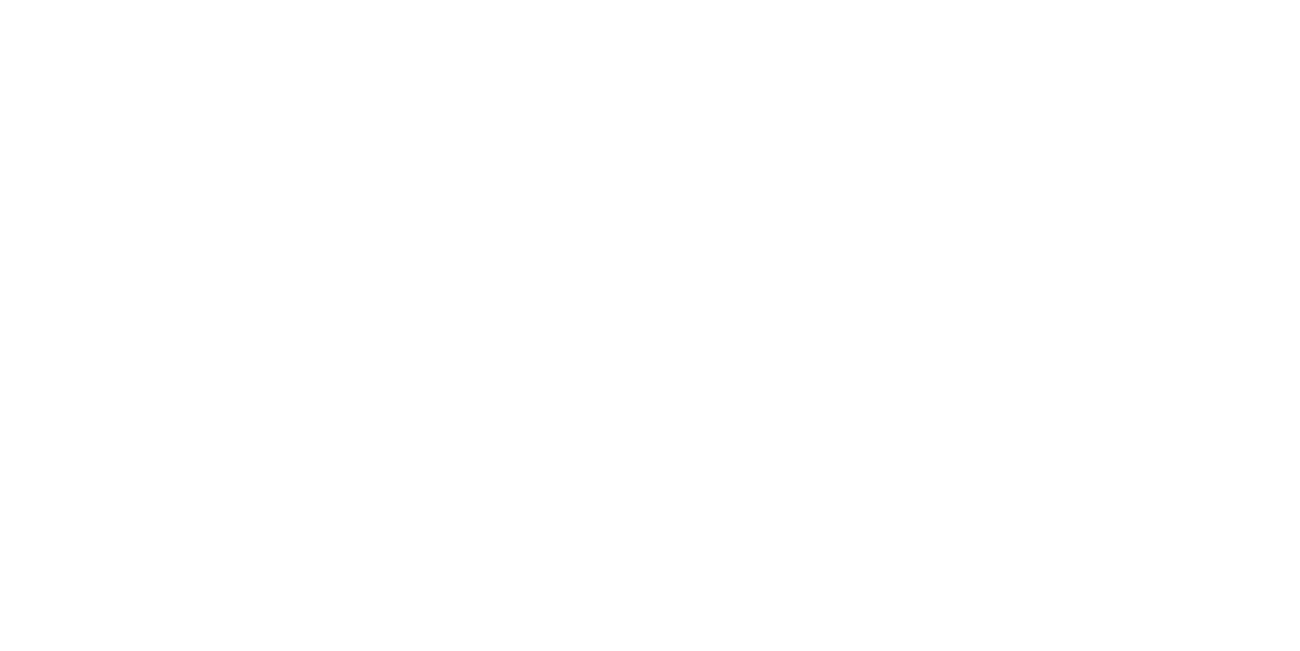 scroll, scrollTop: 0, scrollLeft: 0, axis: both 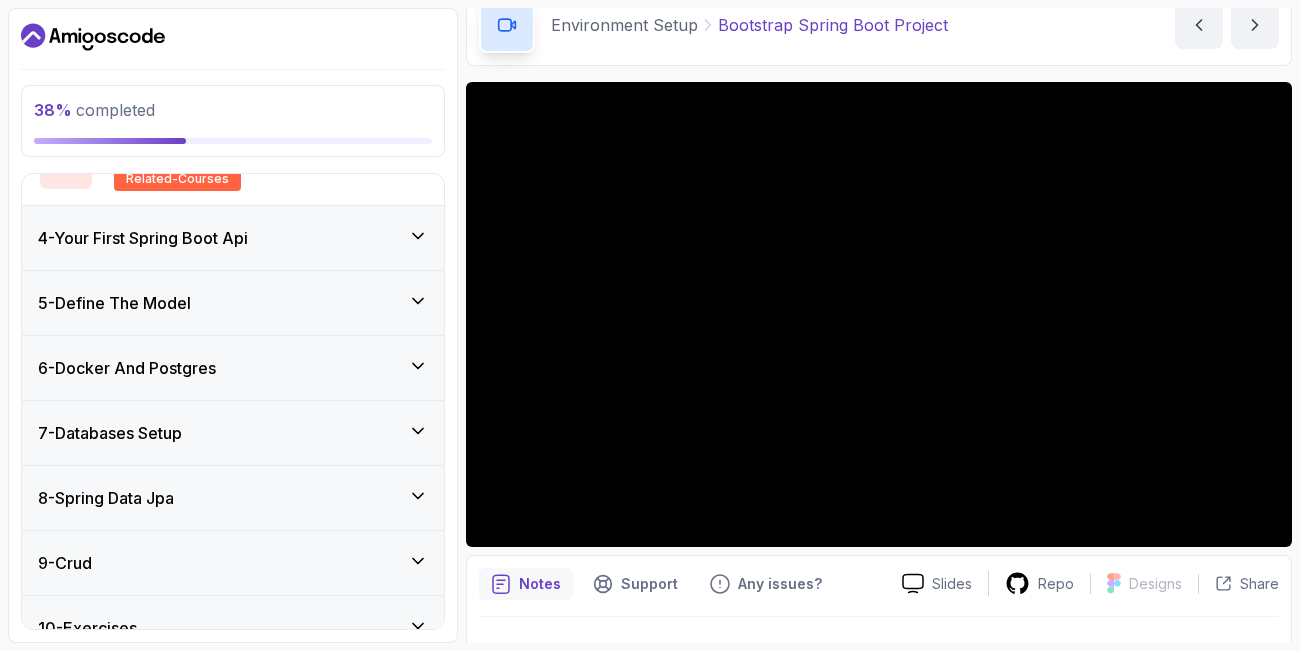 click on "4  -  Your First Spring Boot Api" at bounding box center [233, 238] 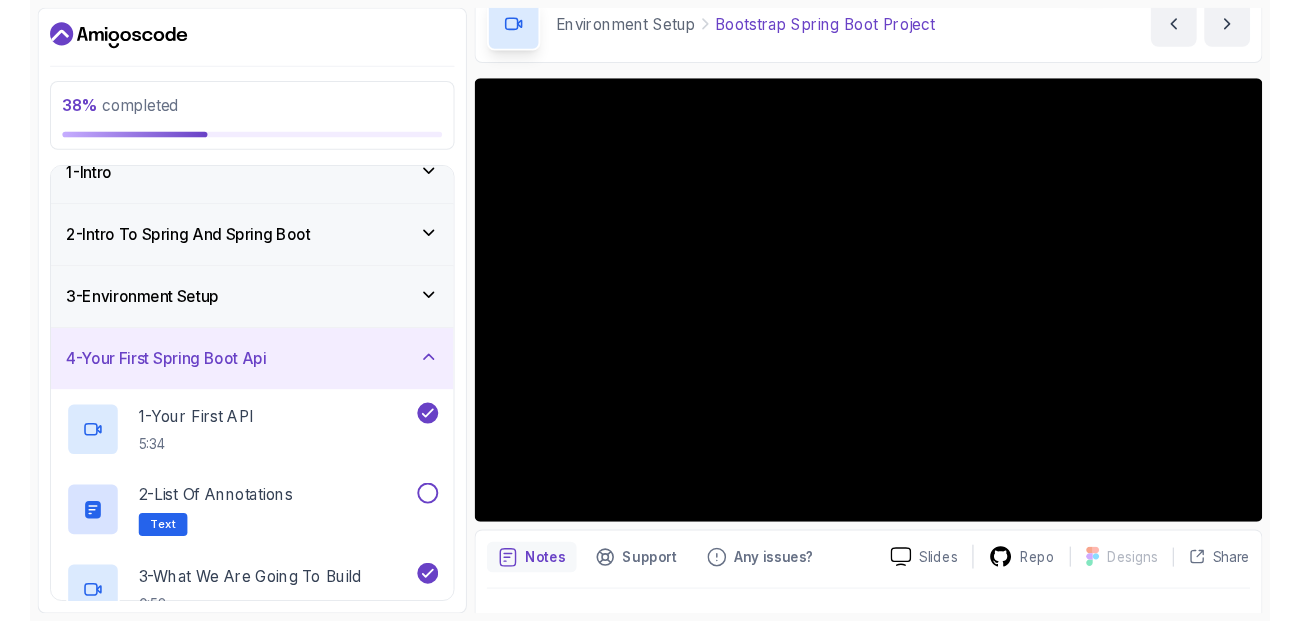 scroll, scrollTop: 34, scrollLeft: 0, axis: vertical 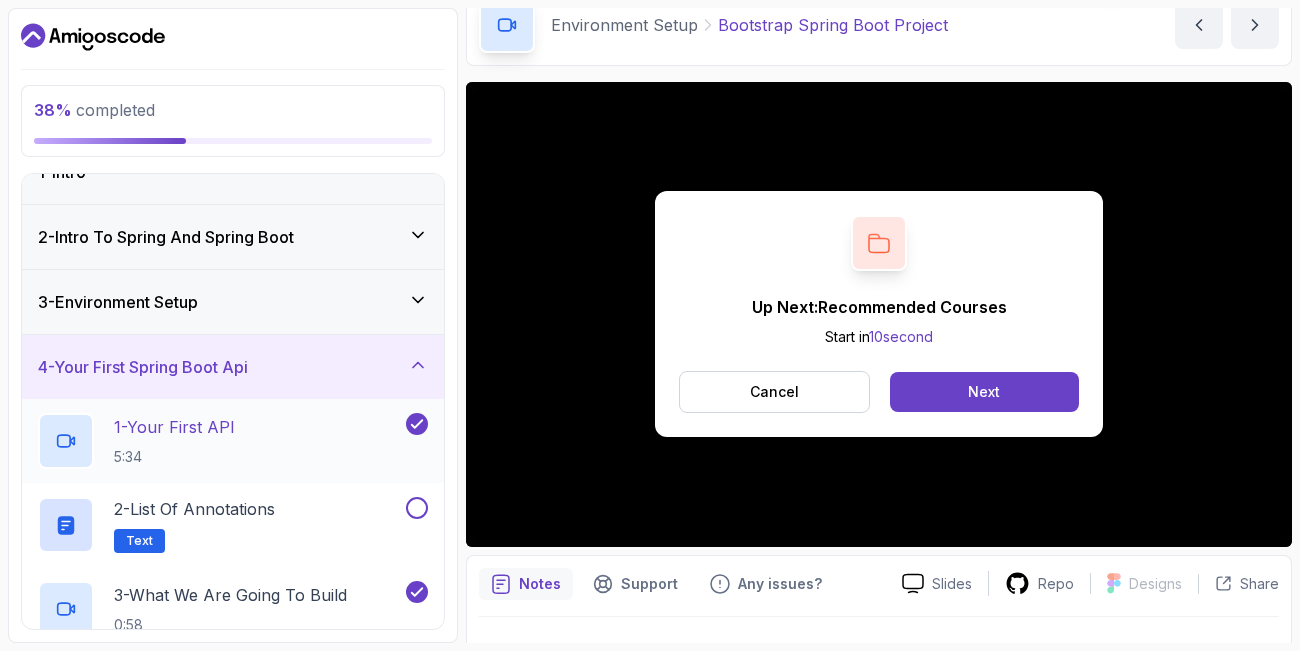 click on "1  -  Your First API" at bounding box center [174, 427] 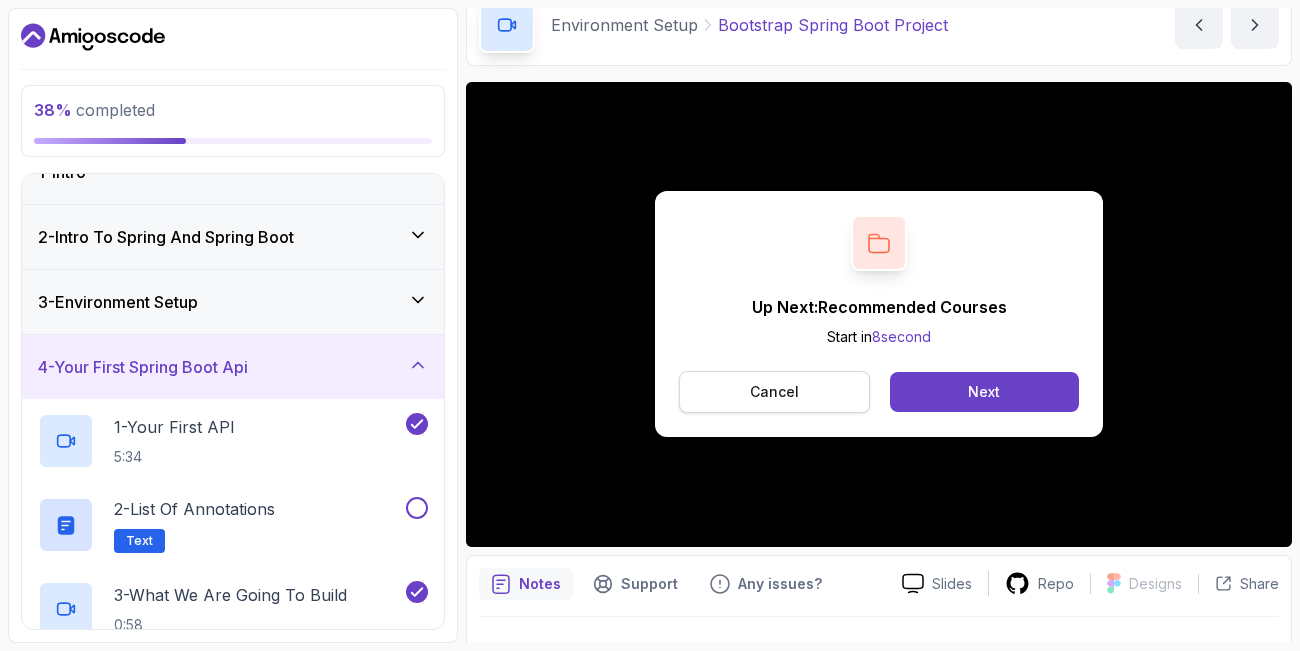 click on "Cancel" at bounding box center (774, 392) 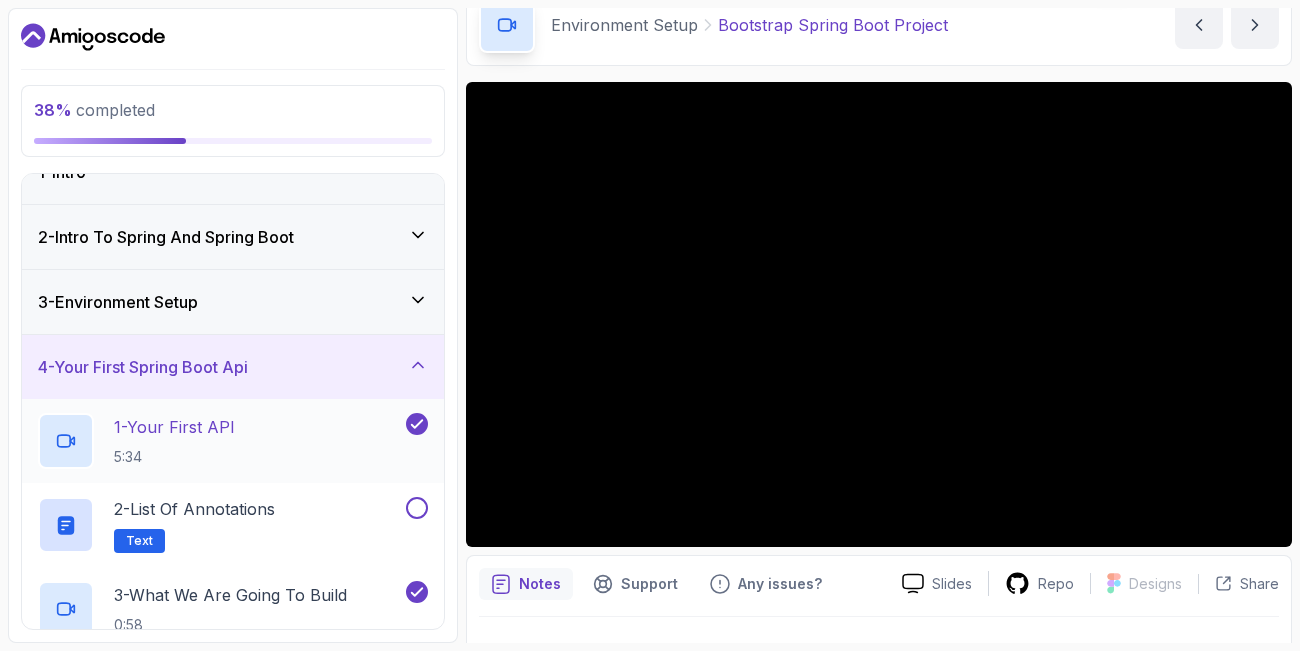 click on "1  -  Your First API" at bounding box center (174, 427) 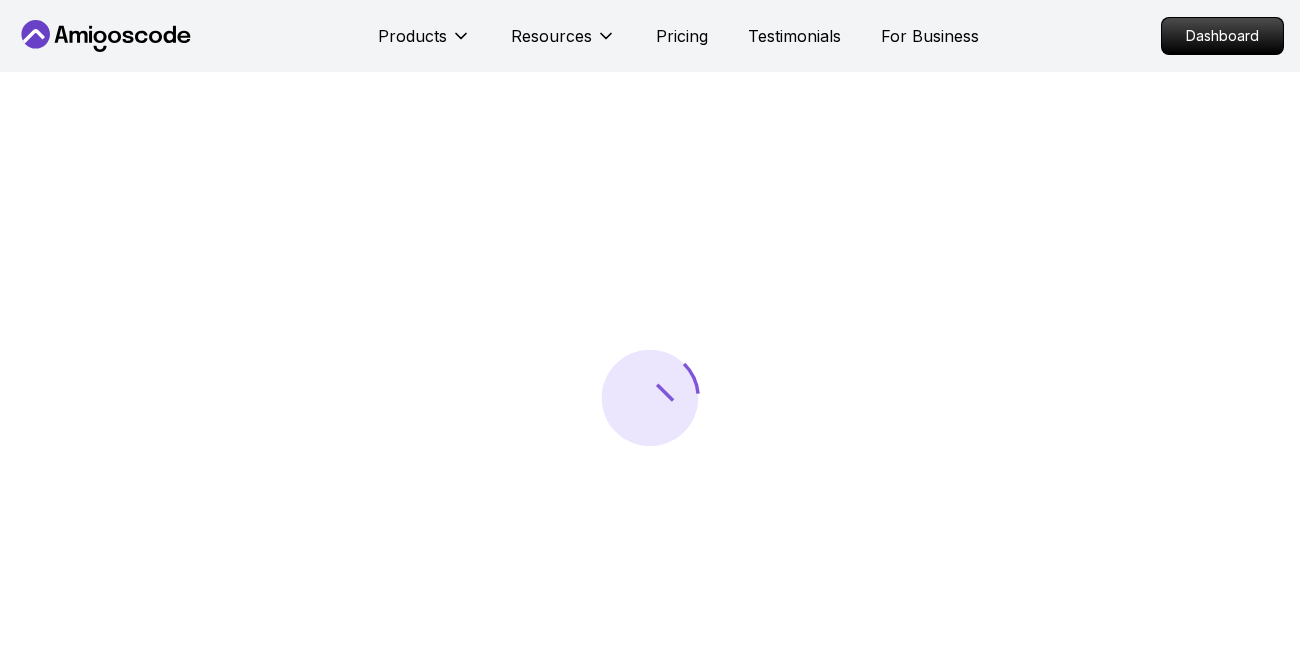 scroll, scrollTop: 0, scrollLeft: 0, axis: both 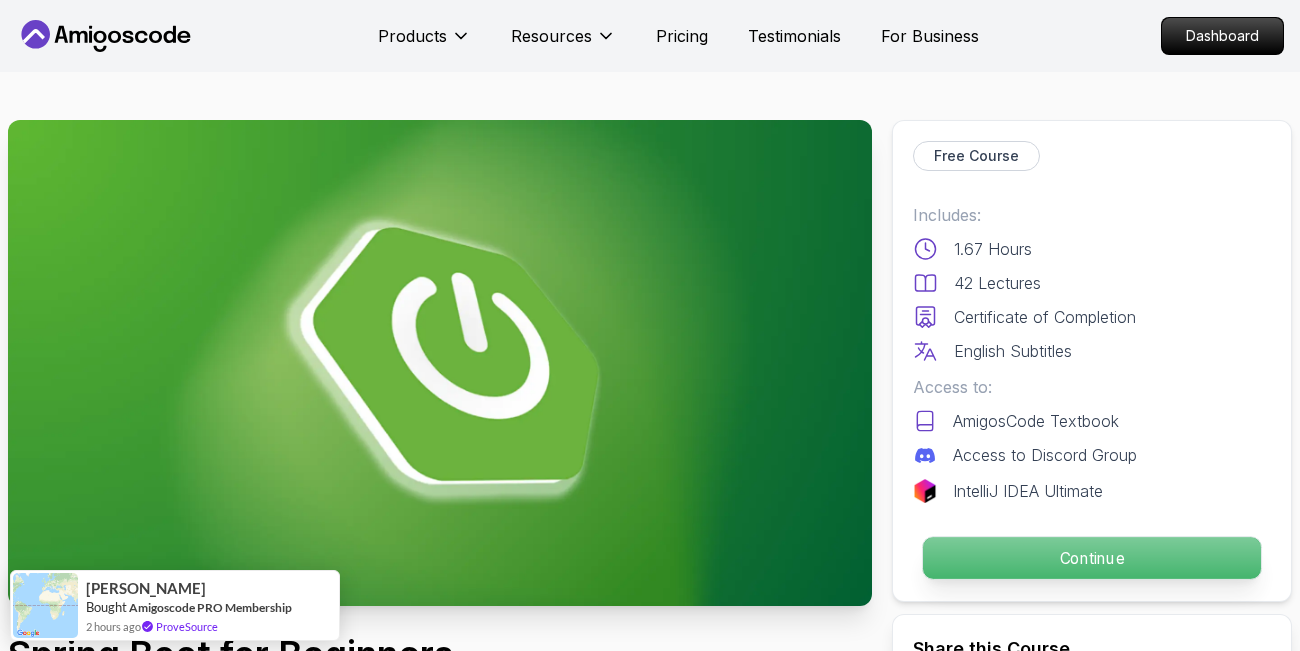 click on "Continue" at bounding box center [1092, 558] 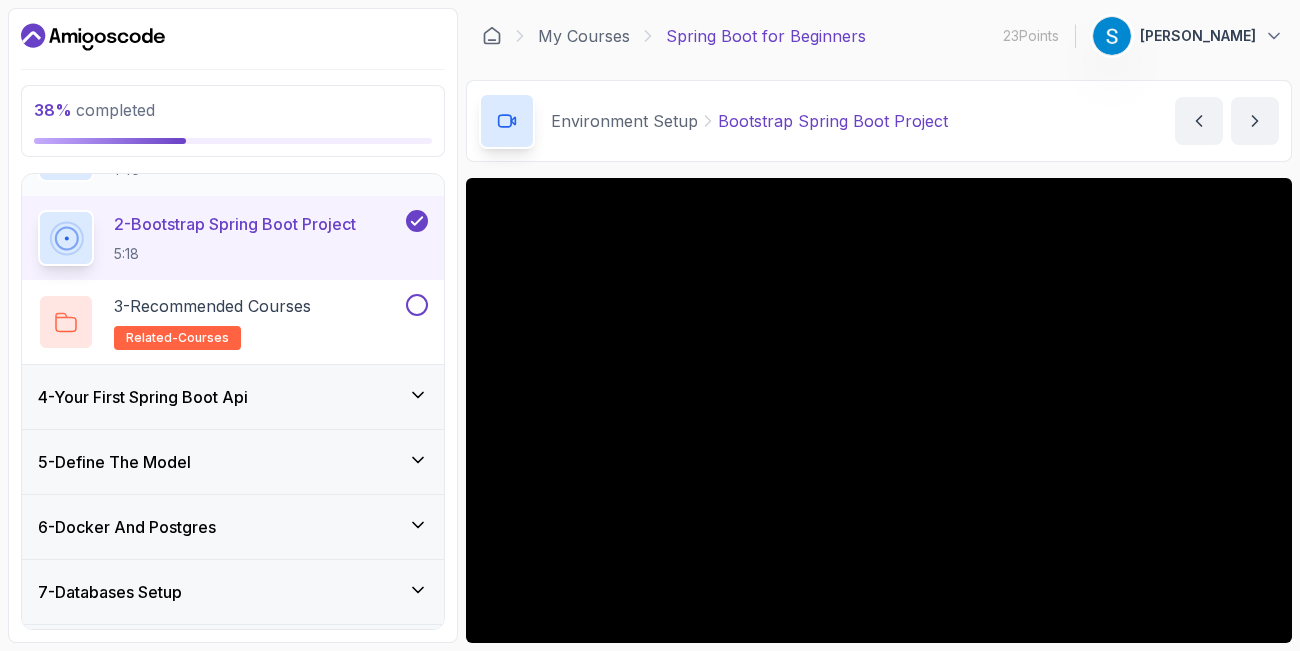 scroll, scrollTop: 284, scrollLeft: 0, axis: vertical 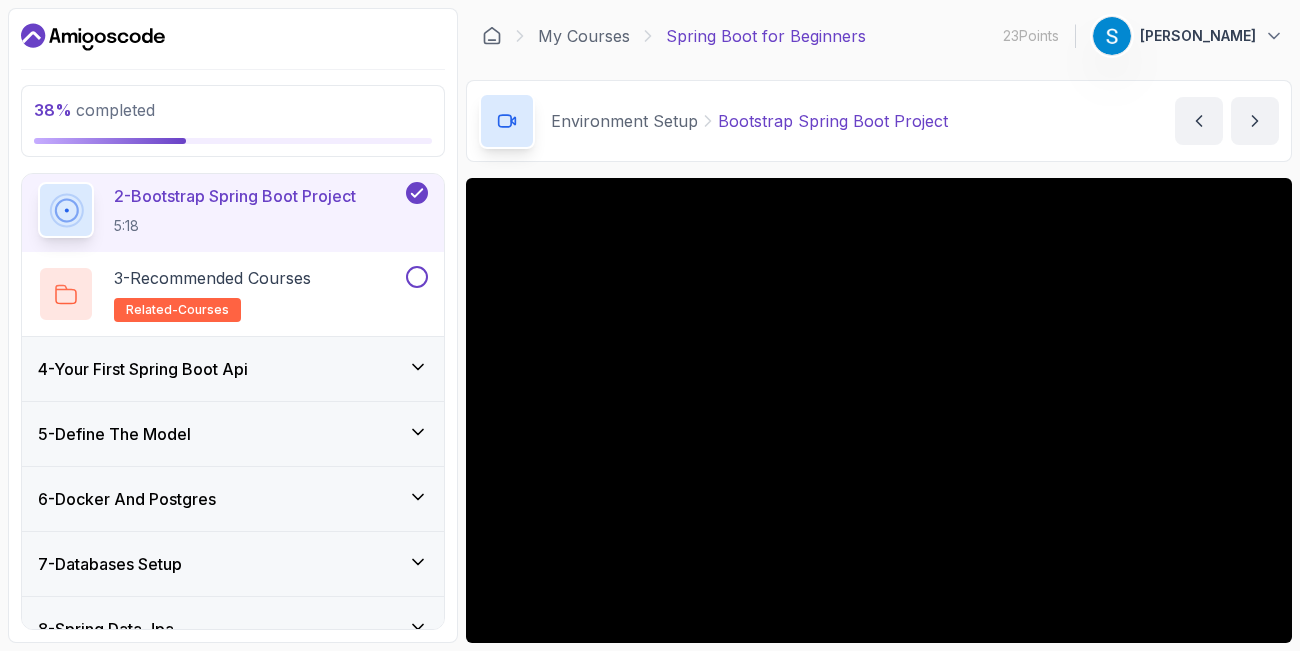 click 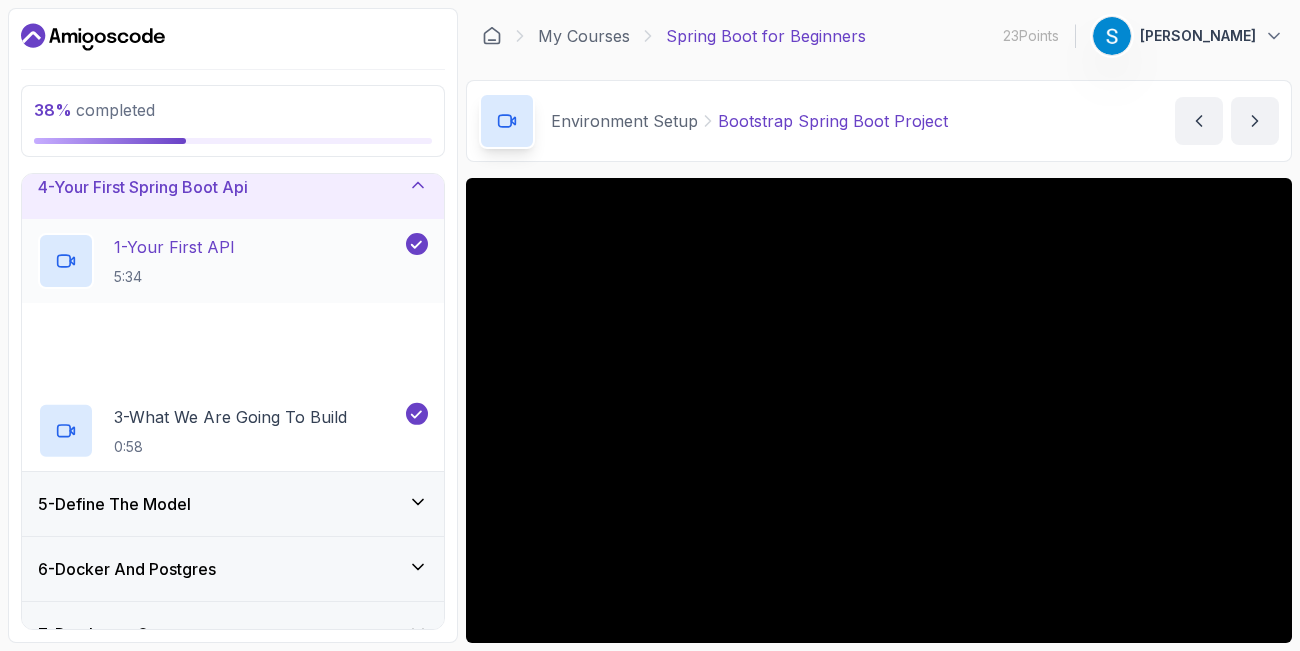 scroll, scrollTop: 214, scrollLeft: 0, axis: vertical 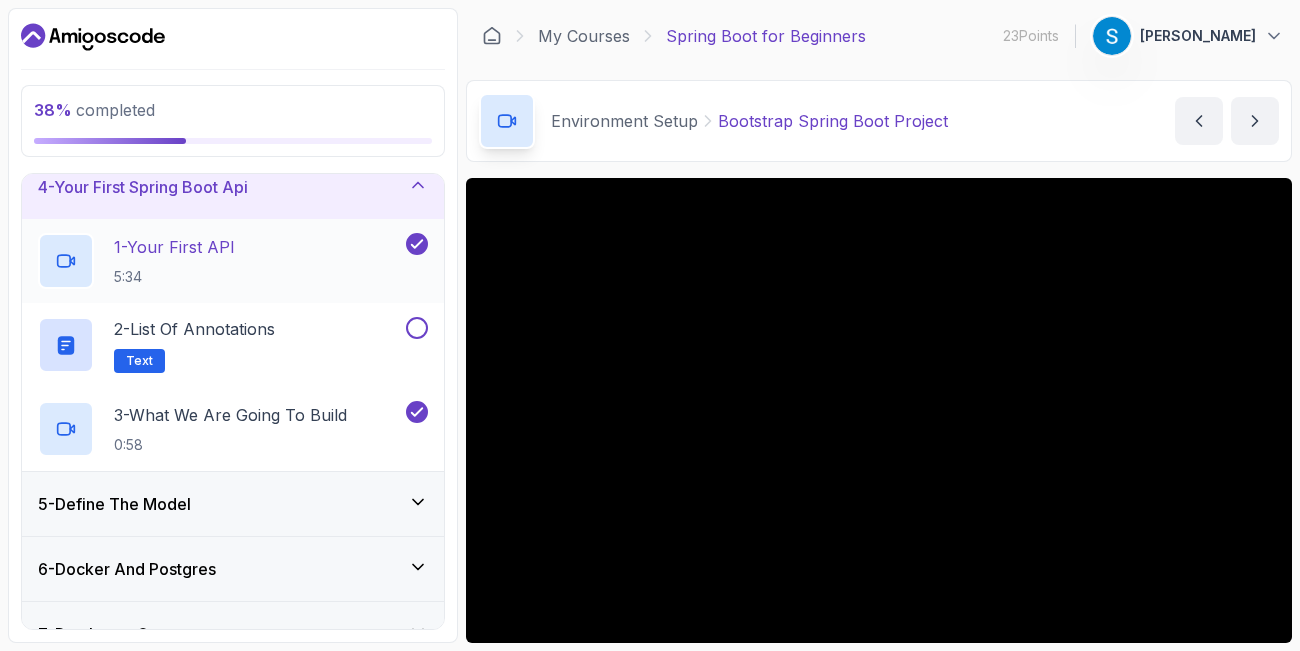 click on "1  -  Your First API 5:34" at bounding box center [220, 261] 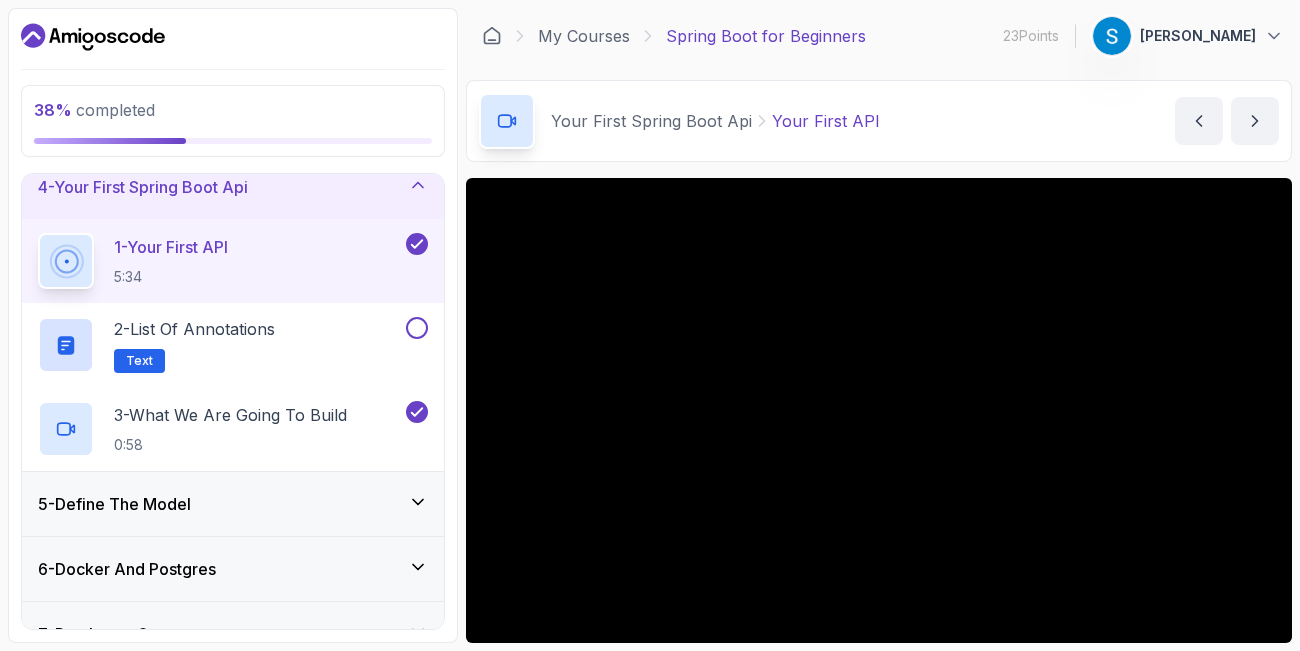 scroll, scrollTop: 130, scrollLeft: 0, axis: vertical 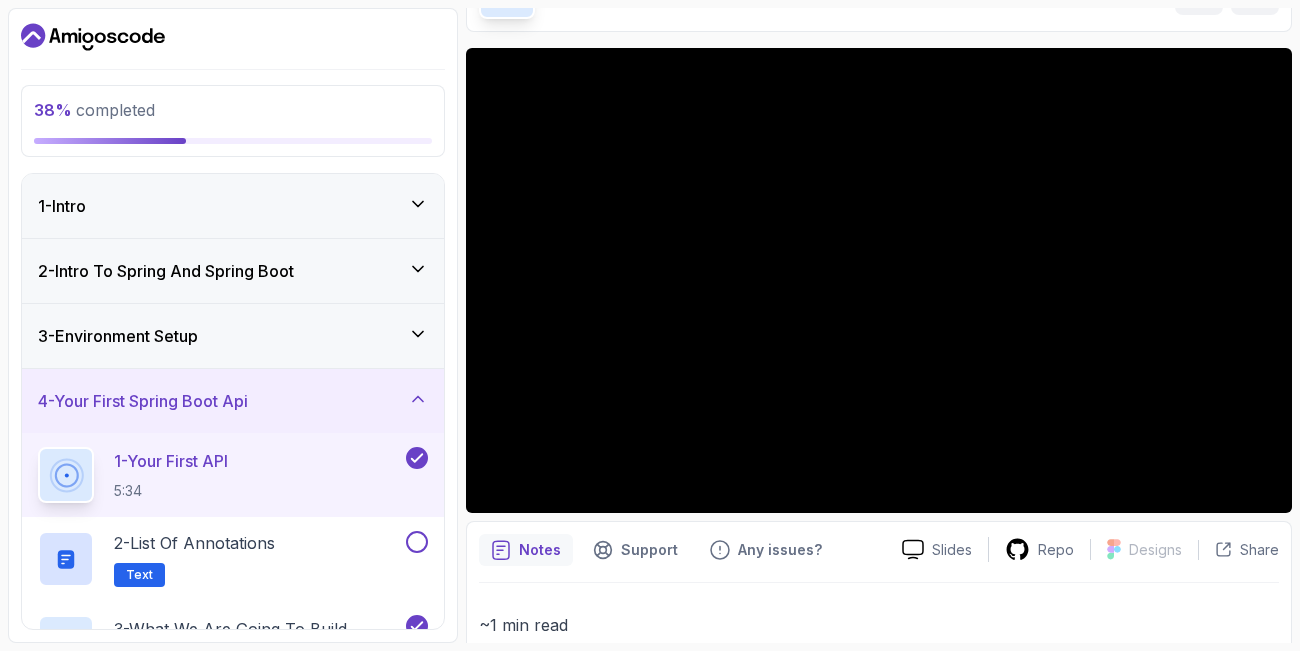 click on "2  -  Intro To Spring And Spring Boot" at bounding box center [233, 271] 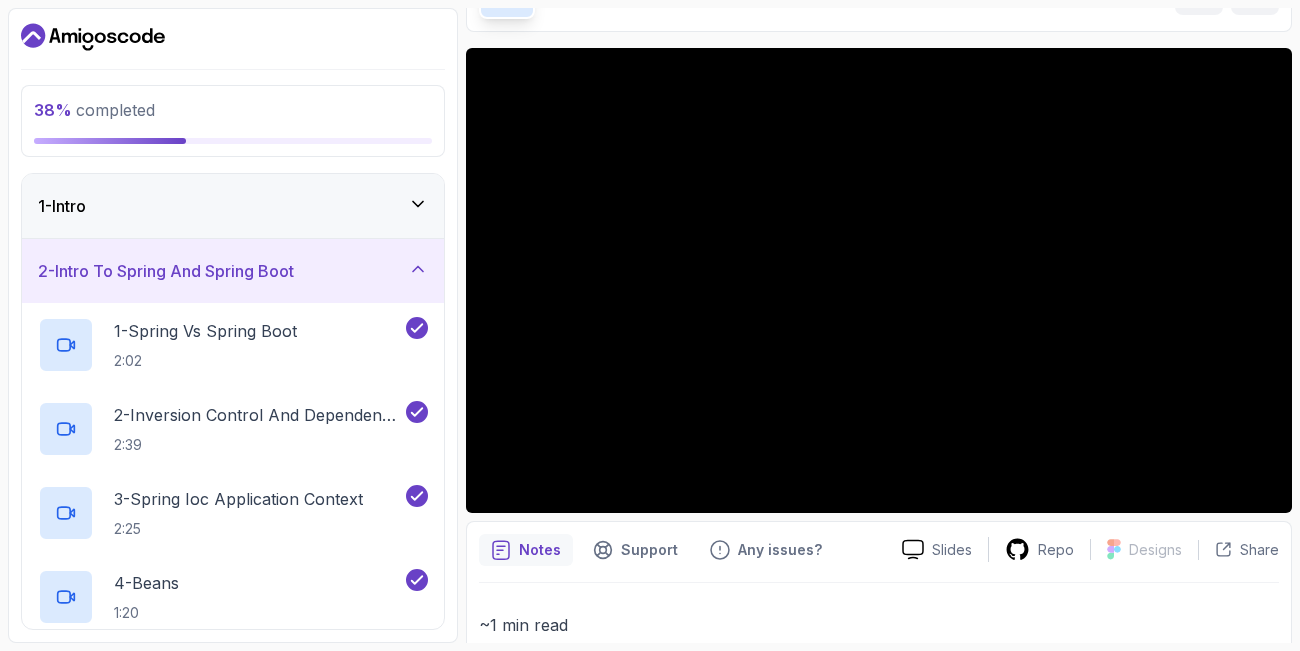 click on "2  -  Intro To Spring And Spring Boot" at bounding box center [233, 271] 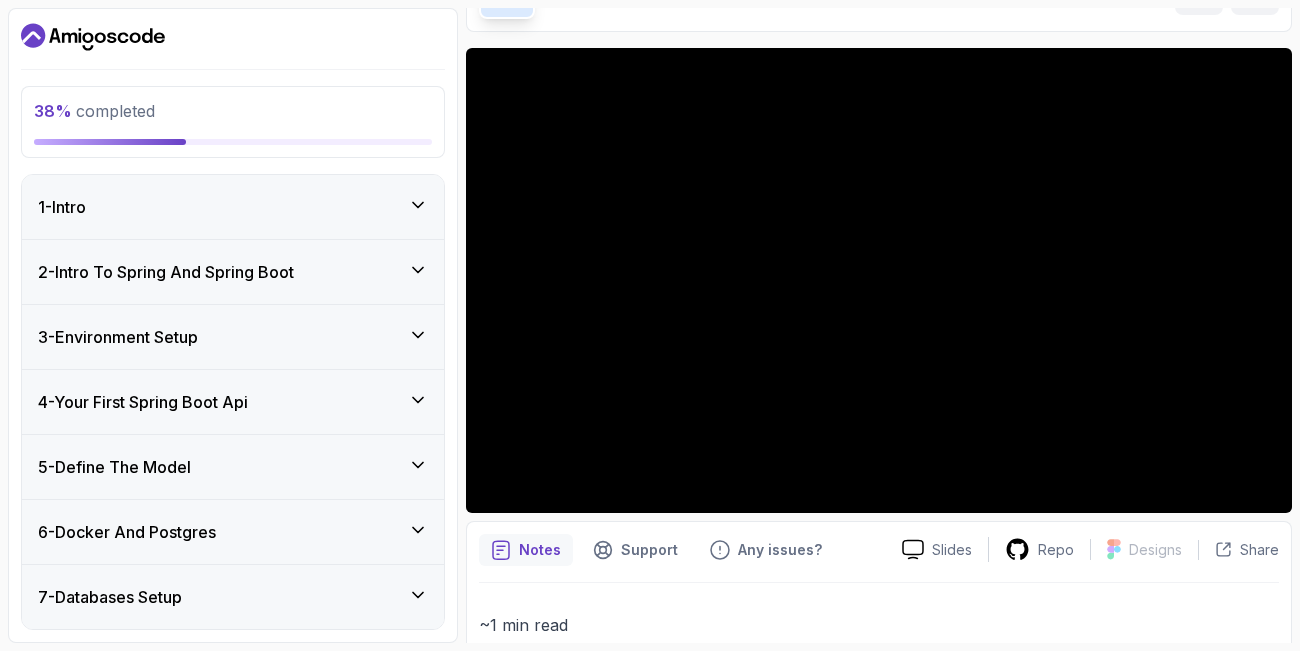 click 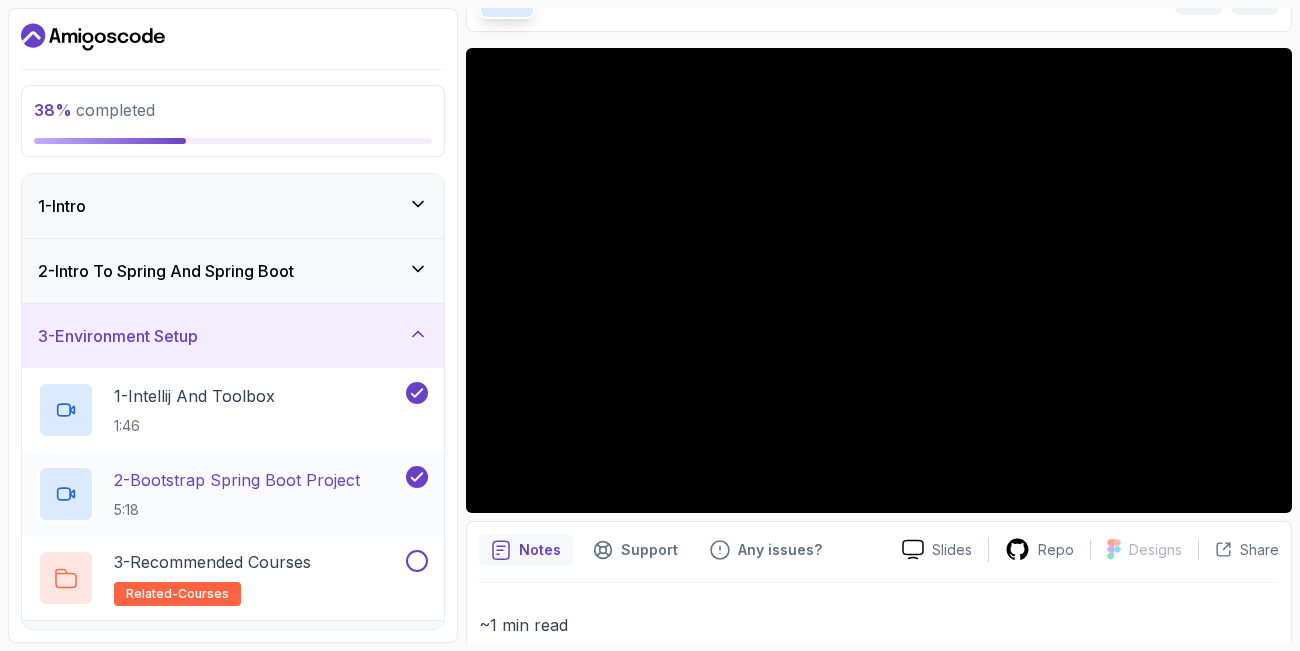 click on "5:18" at bounding box center (237, 510) 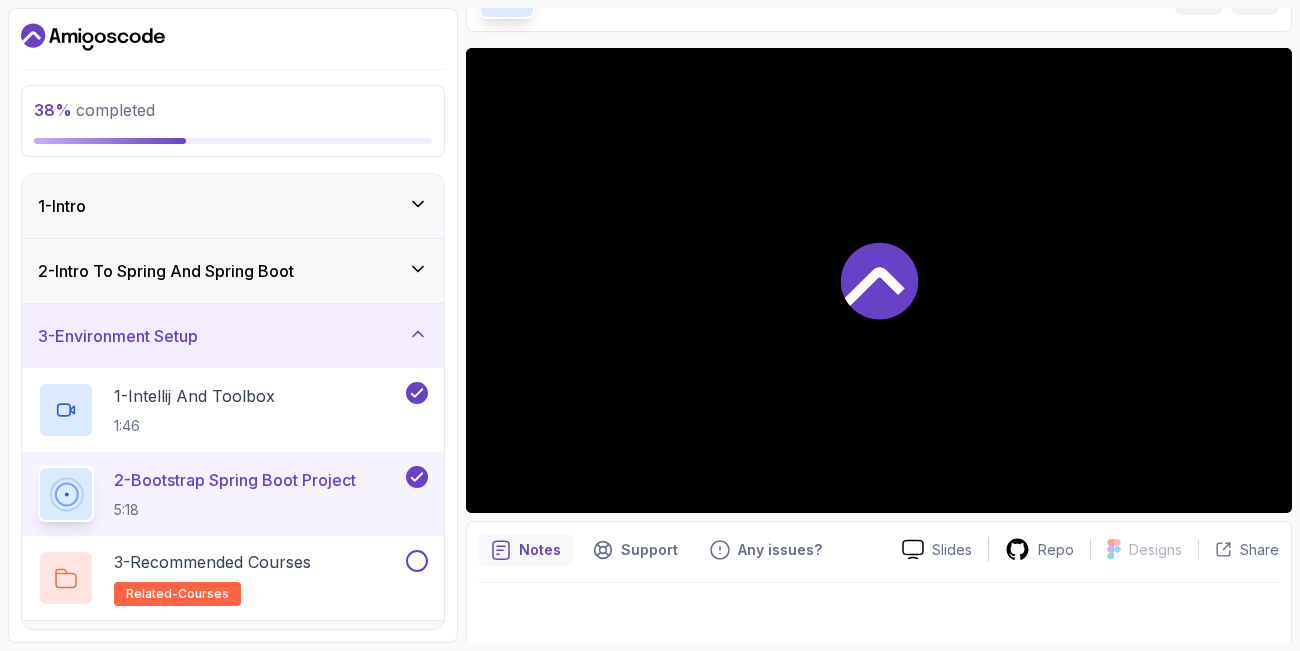 click on "2  -  Bootstrap Spring Boot Project" at bounding box center (235, 480) 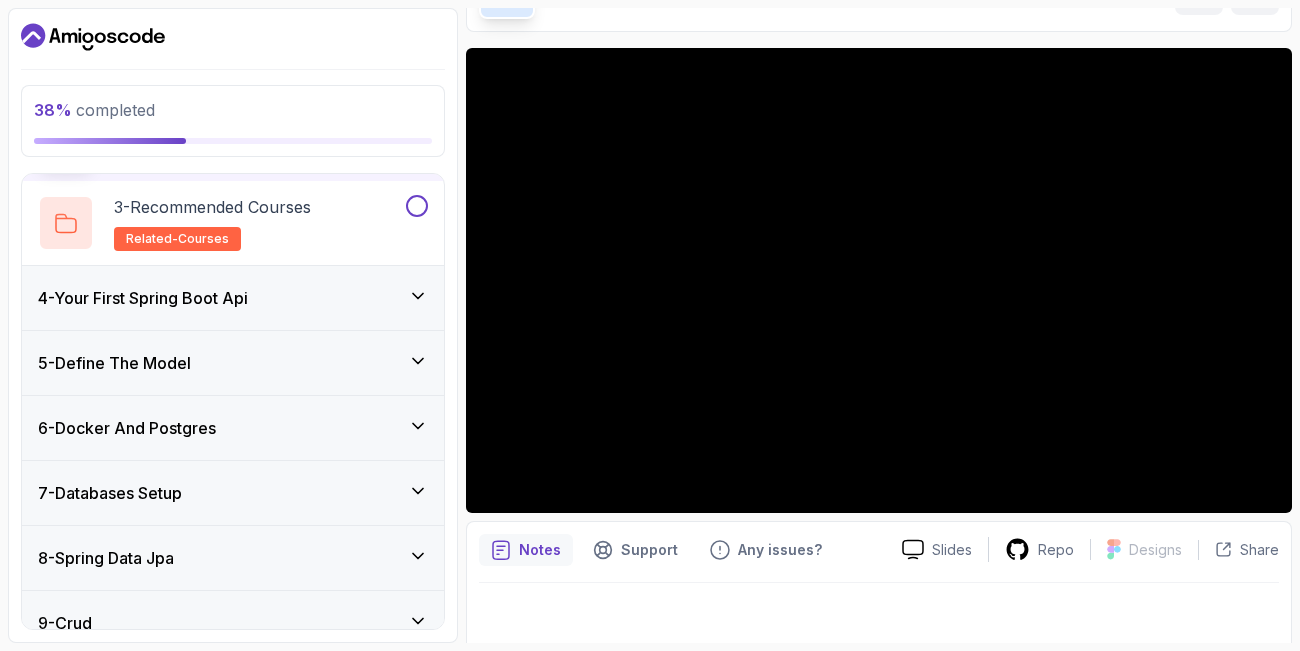 scroll, scrollTop: 361, scrollLeft: 0, axis: vertical 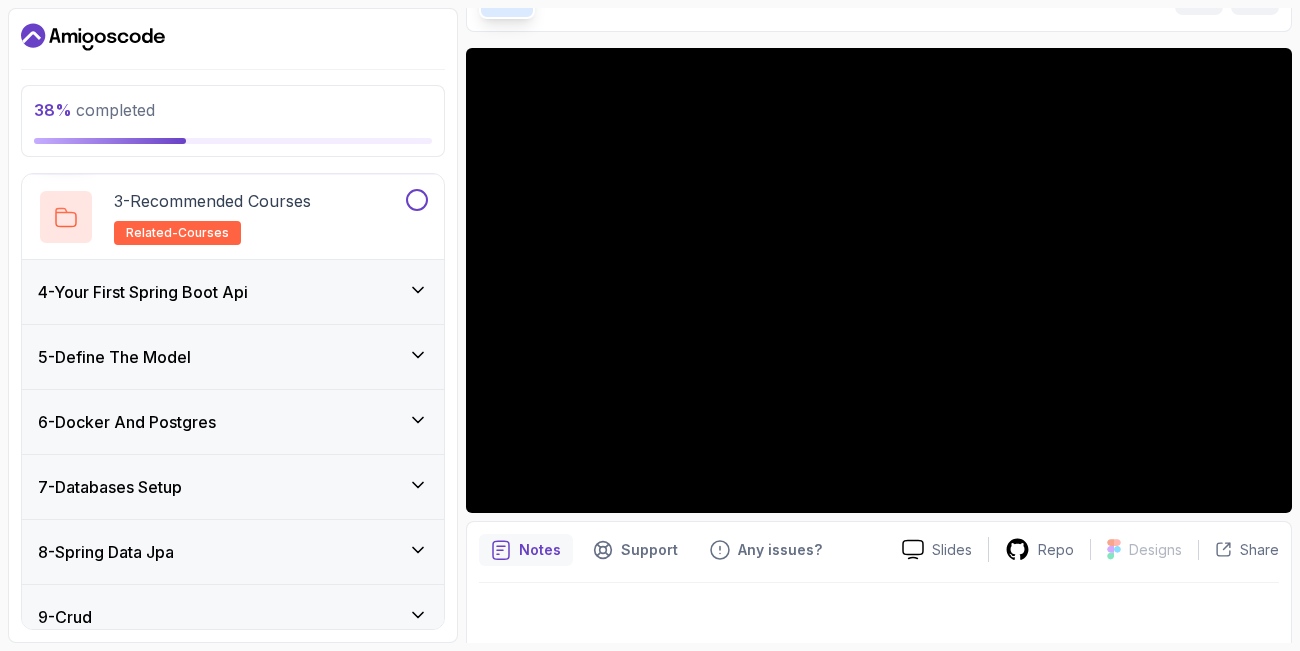 click on "4  -  Your First Spring Boot Api" at bounding box center [233, 292] 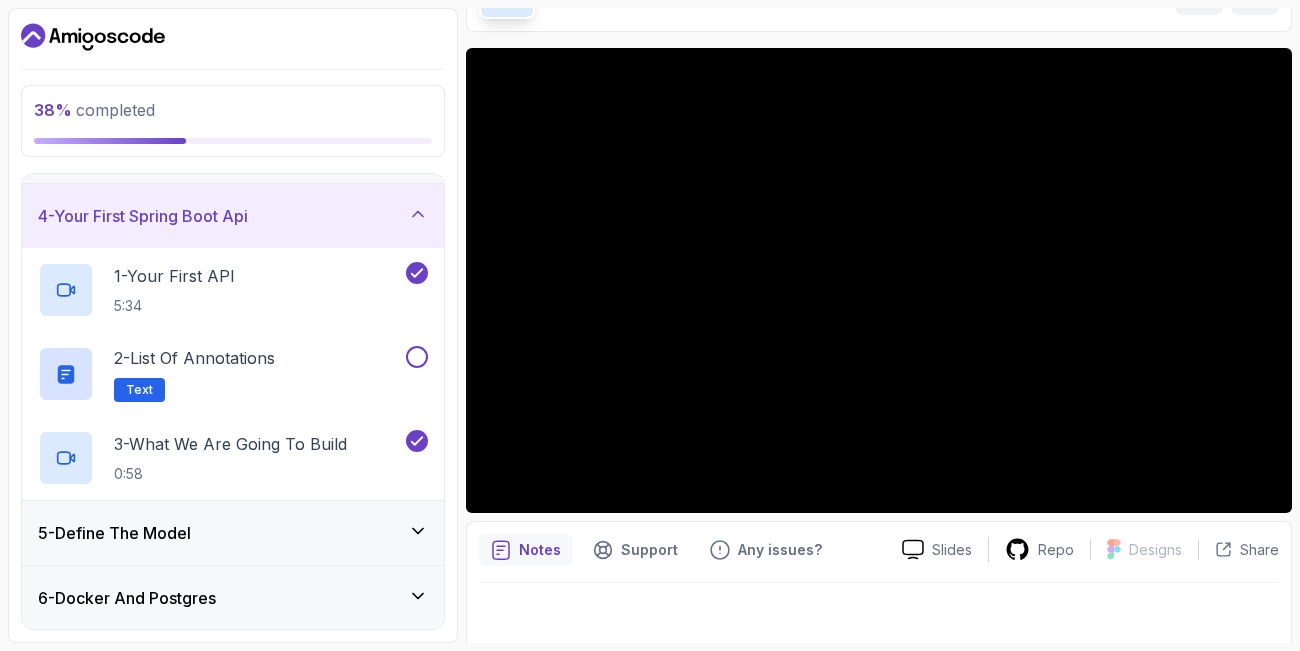 scroll, scrollTop: 193, scrollLeft: 0, axis: vertical 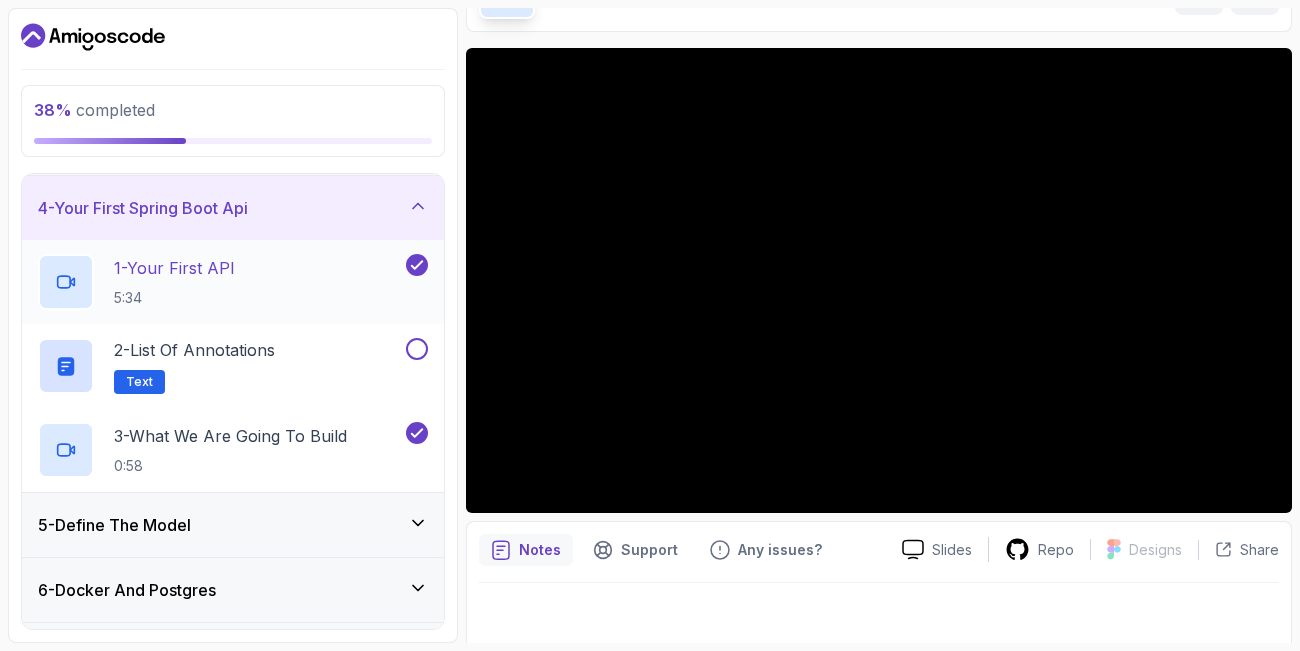 click on "1  -  Your First API 5:34" at bounding box center (220, 282) 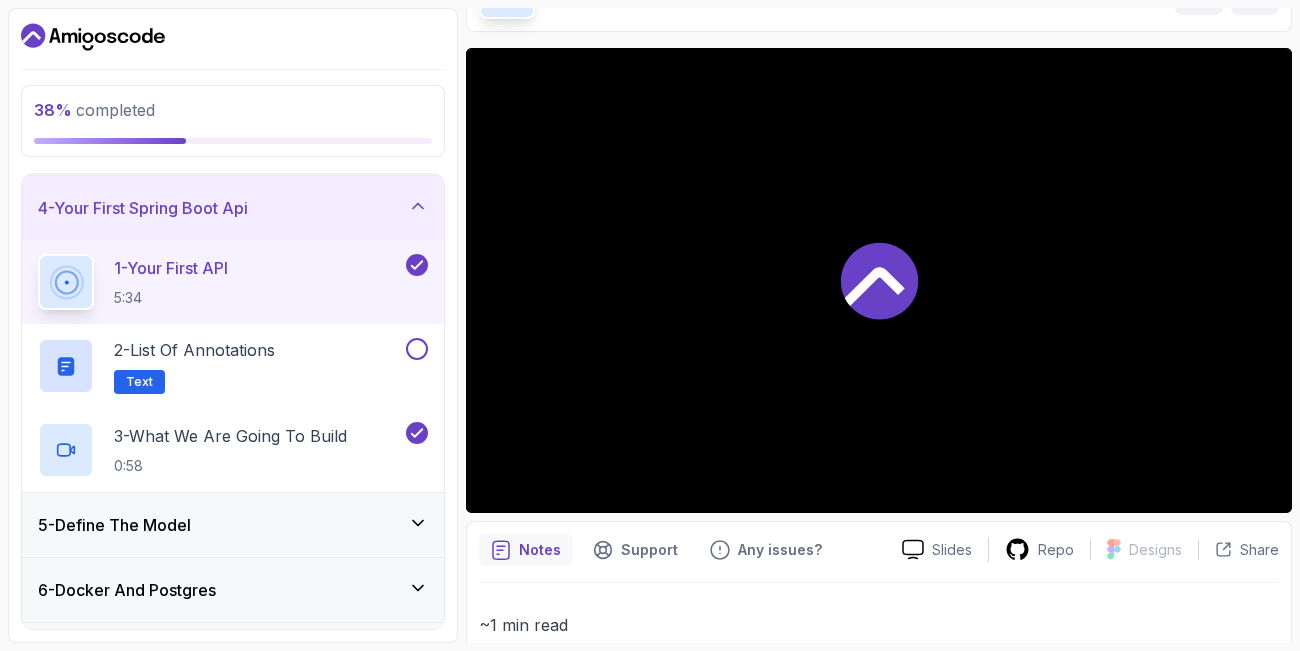 click at bounding box center [879, 280] 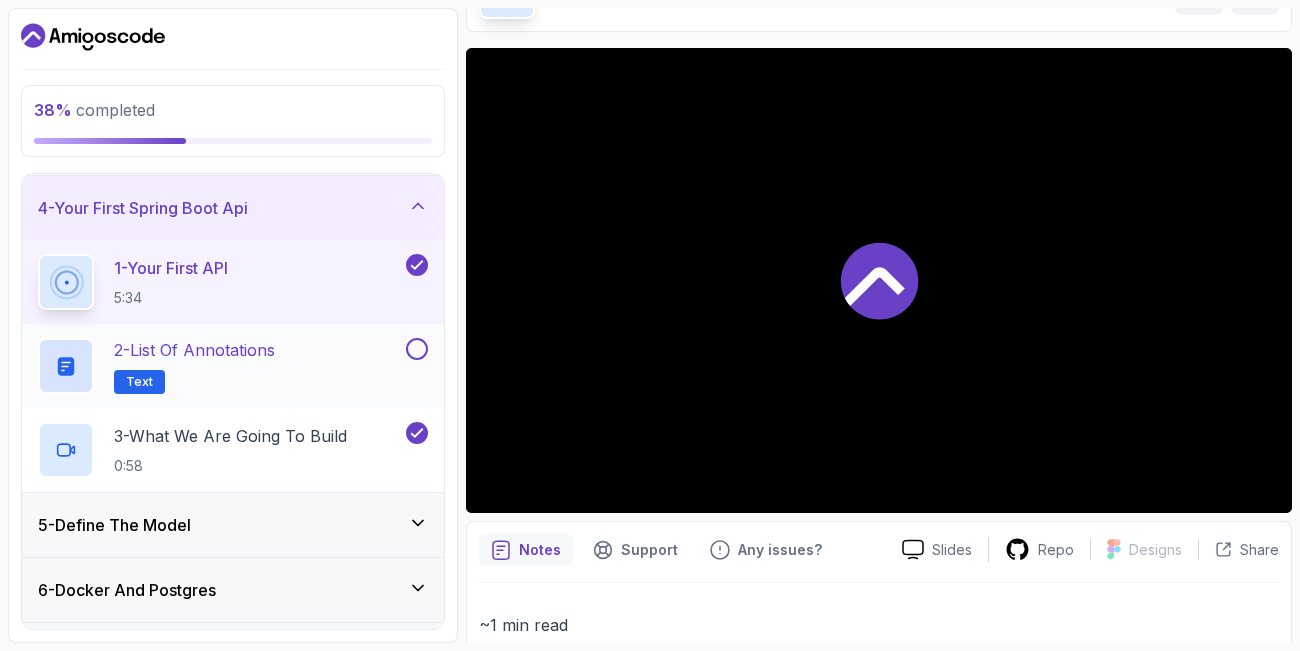 click on "2  -  List of Annotations" at bounding box center (194, 350) 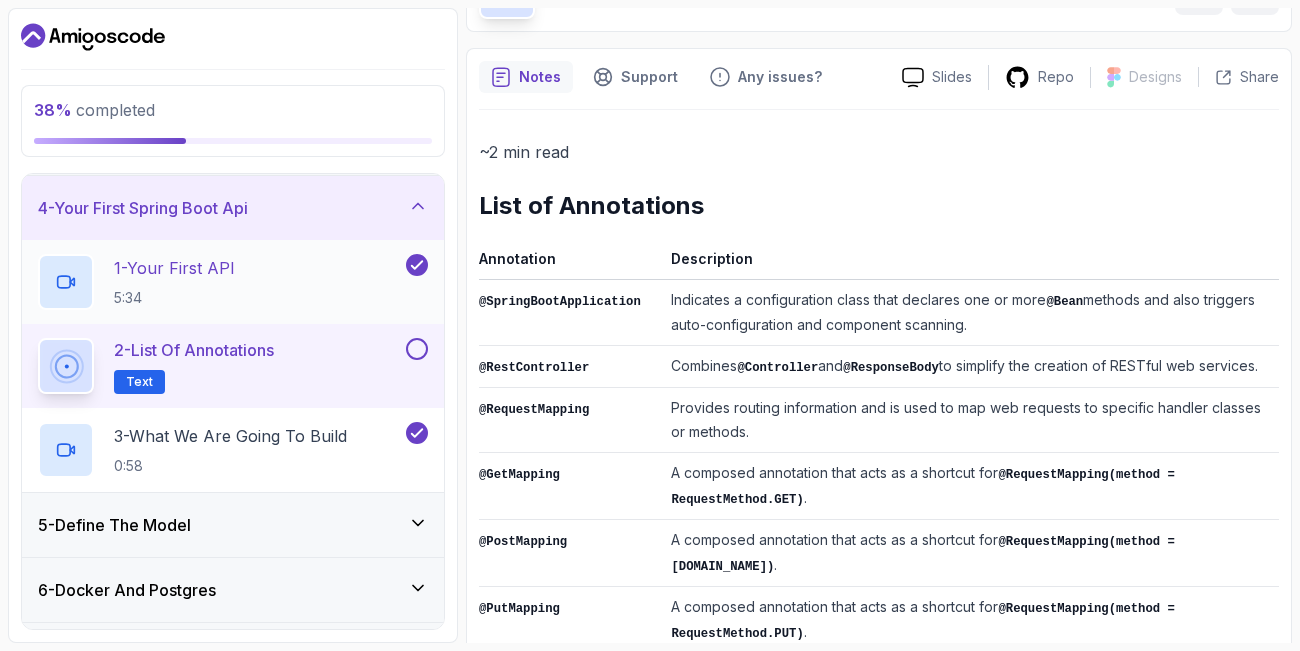 click on "1  -  Your First API" at bounding box center [174, 268] 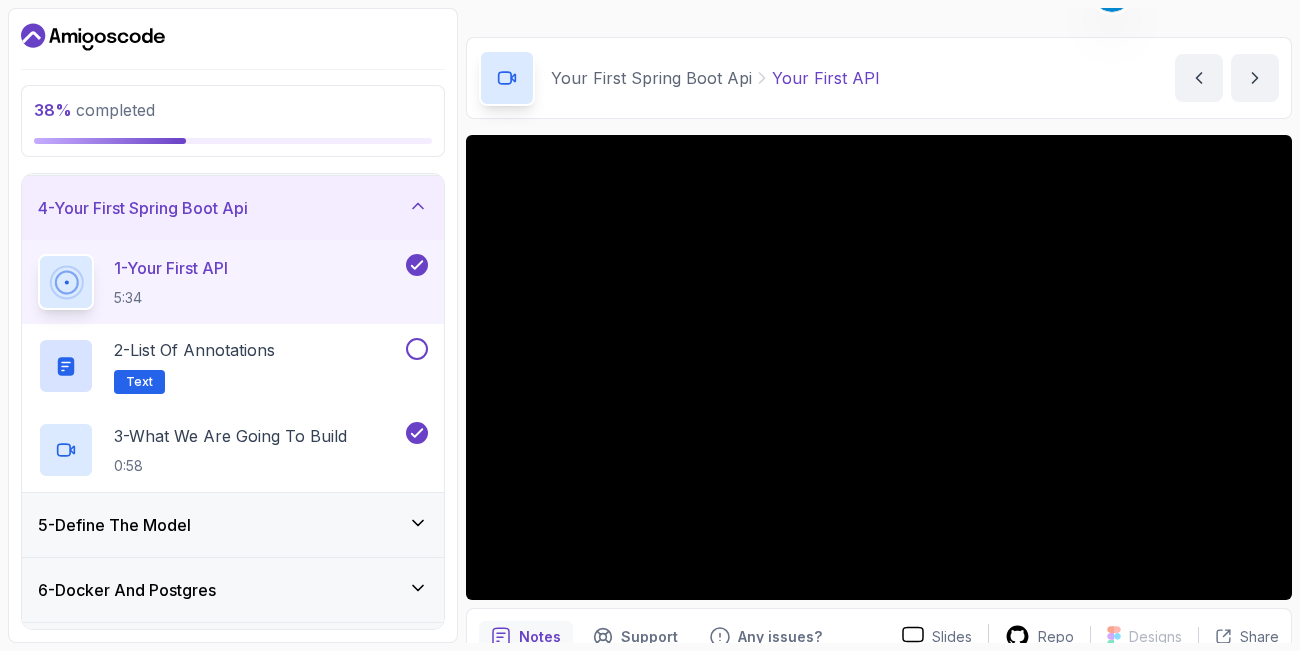 scroll, scrollTop: 0, scrollLeft: 0, axis: both 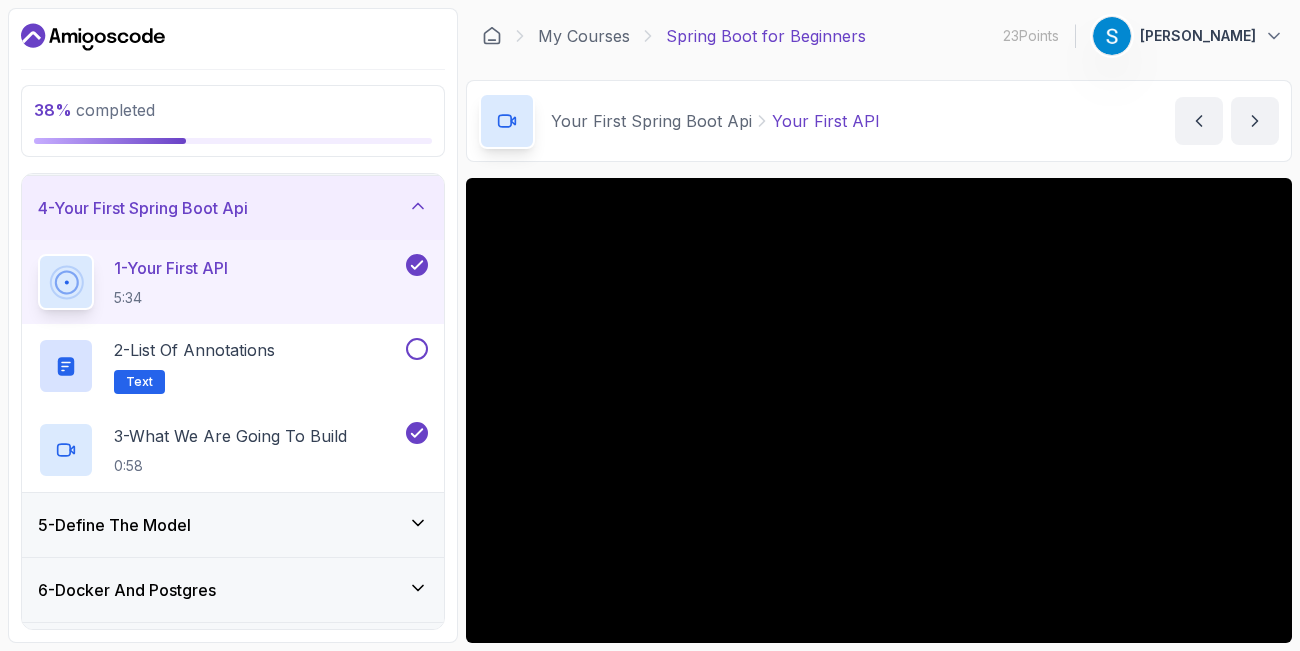 click at bounding box center (879, 410) 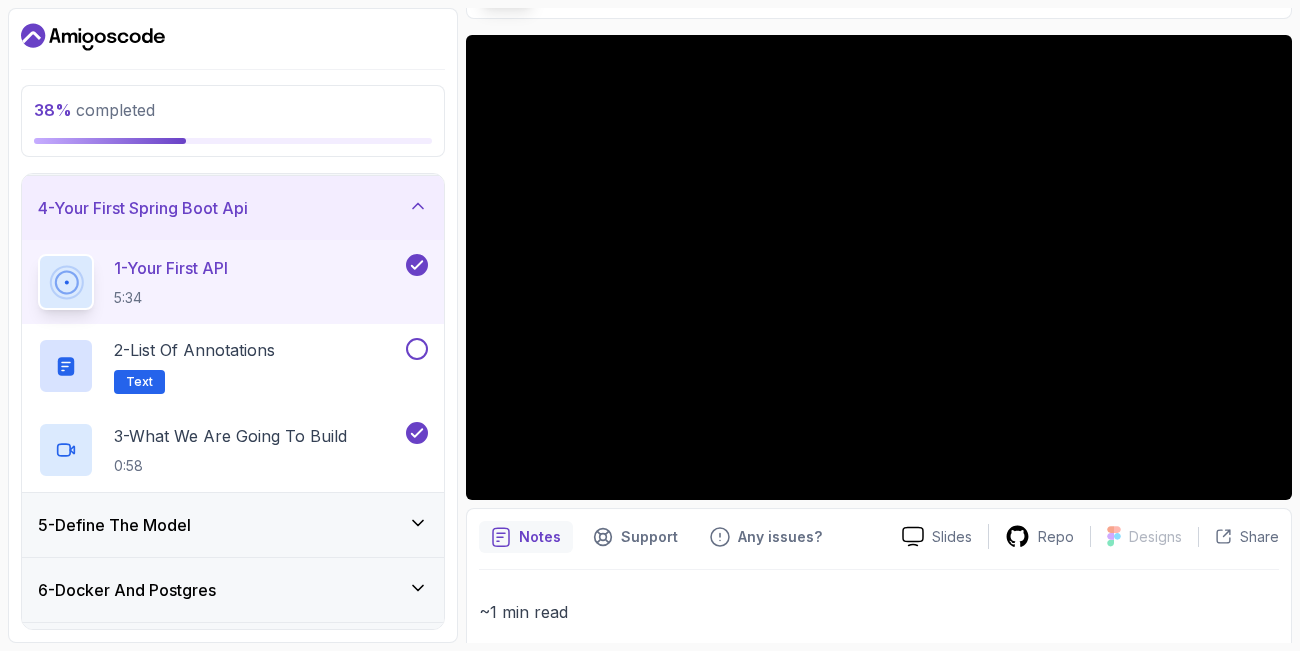 scroll, scrollTop: 219, scrollLeft: 0, axis: vertical 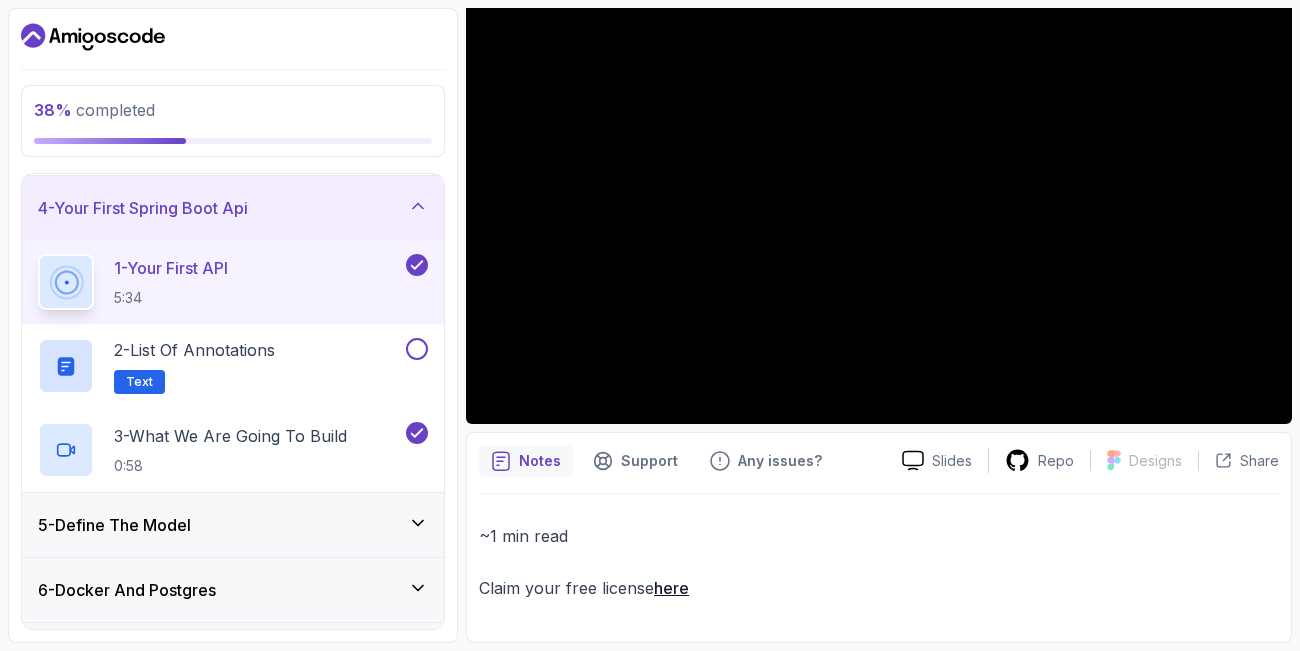 click at bounding box center [879, 191] 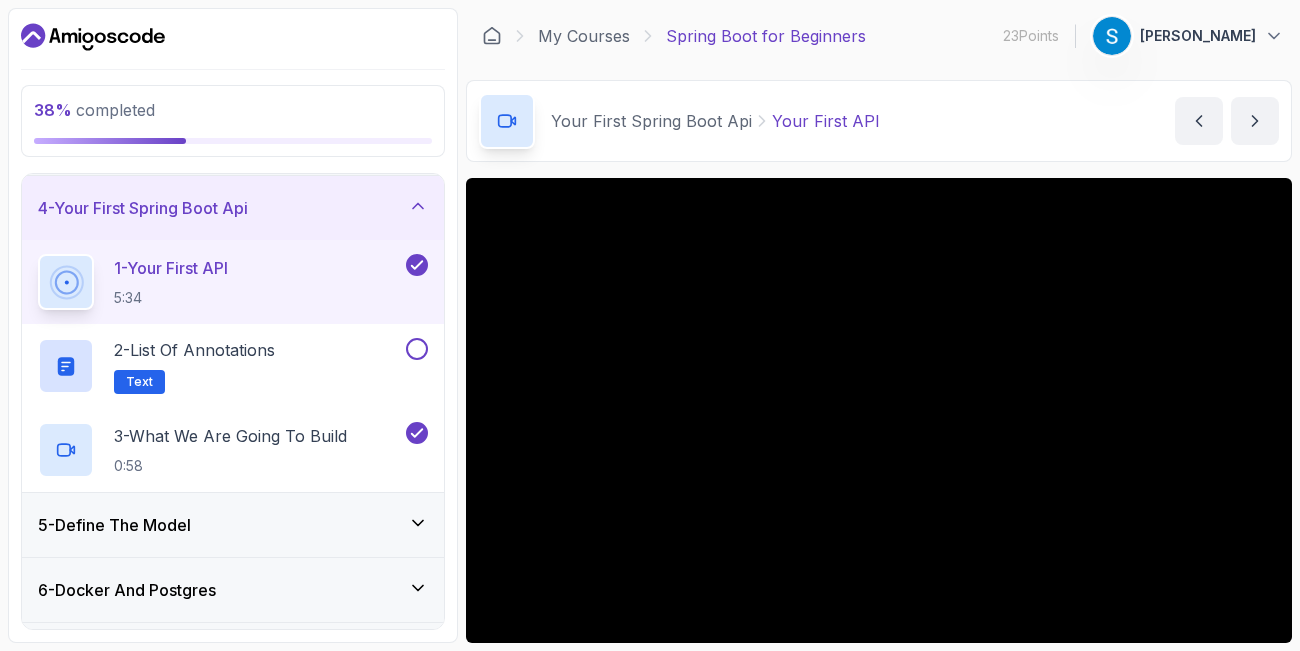 scroll, scrollTop: 96, scrollLeft: 0, axis: vertical 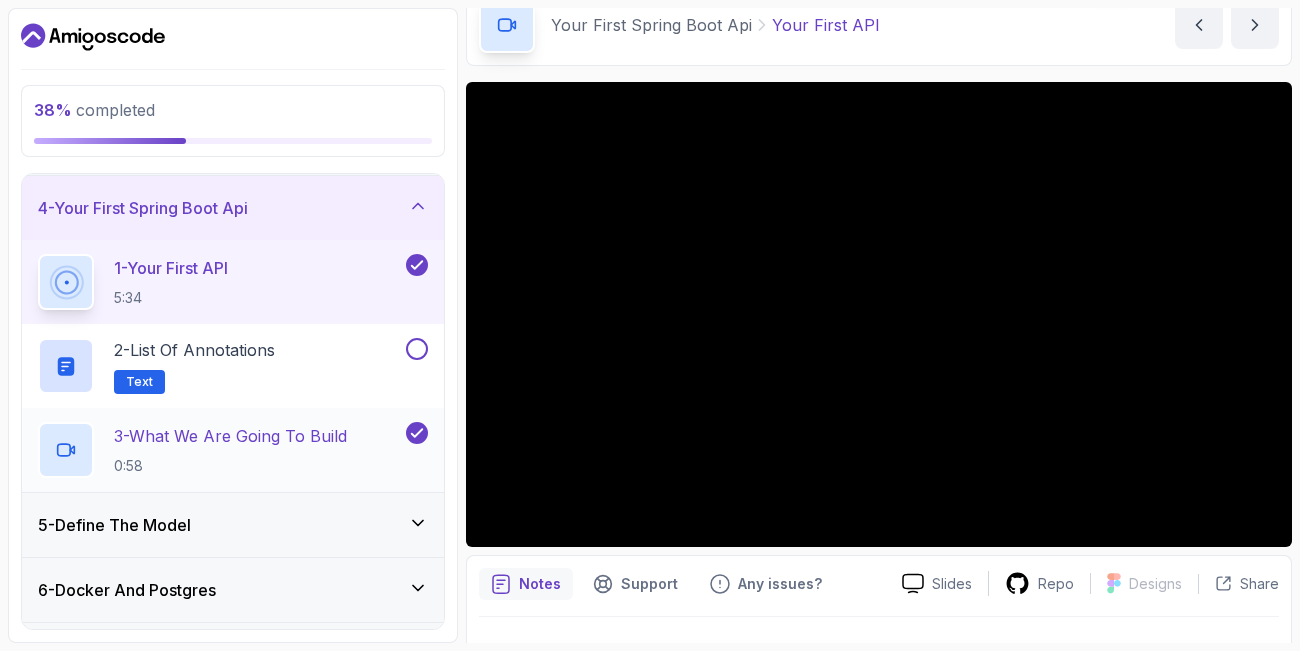 click on "3  -  What We Are Going To Build" at bounding box center [230, 436] 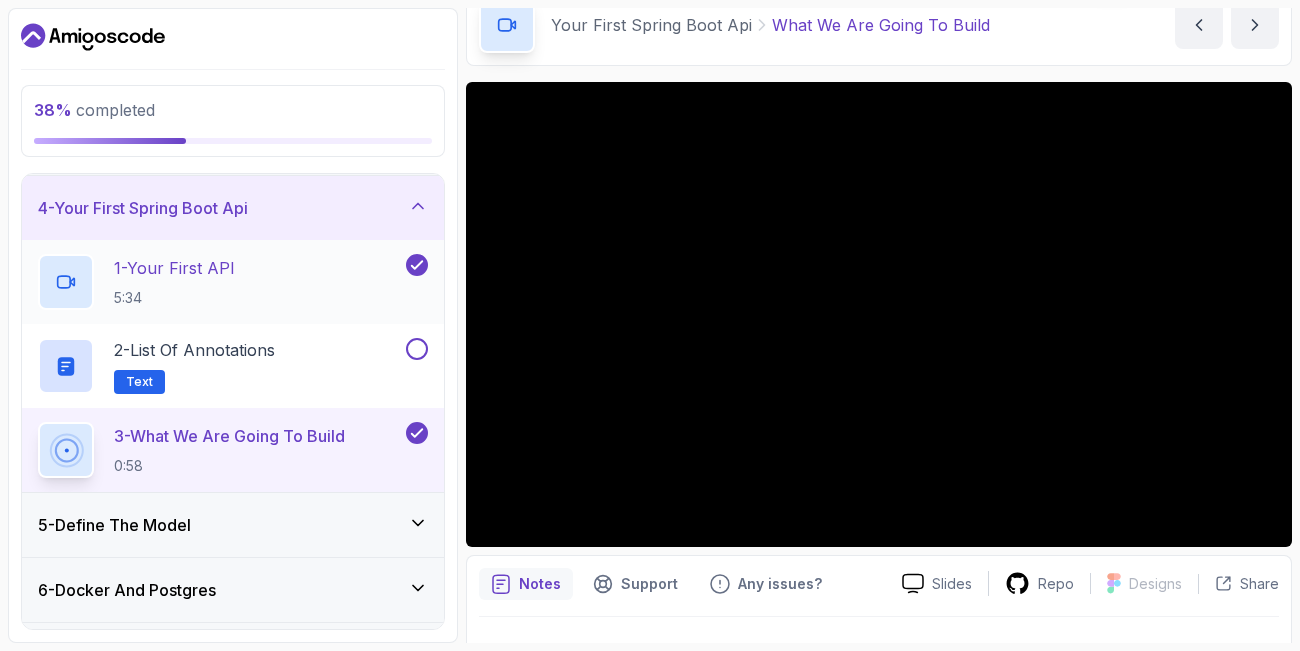click on "1  -  Your First API" at bounding box center [174, 268] 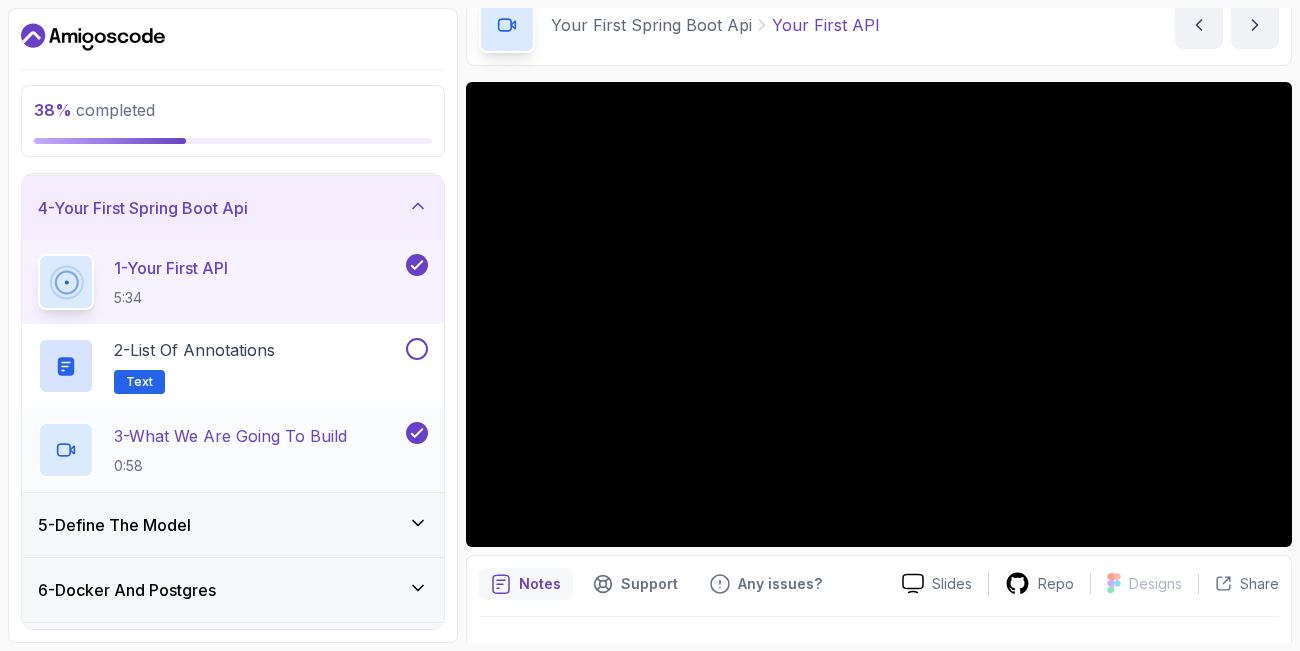click on "3  -  What We Are Going To Build" at bounding box center [230, 436] 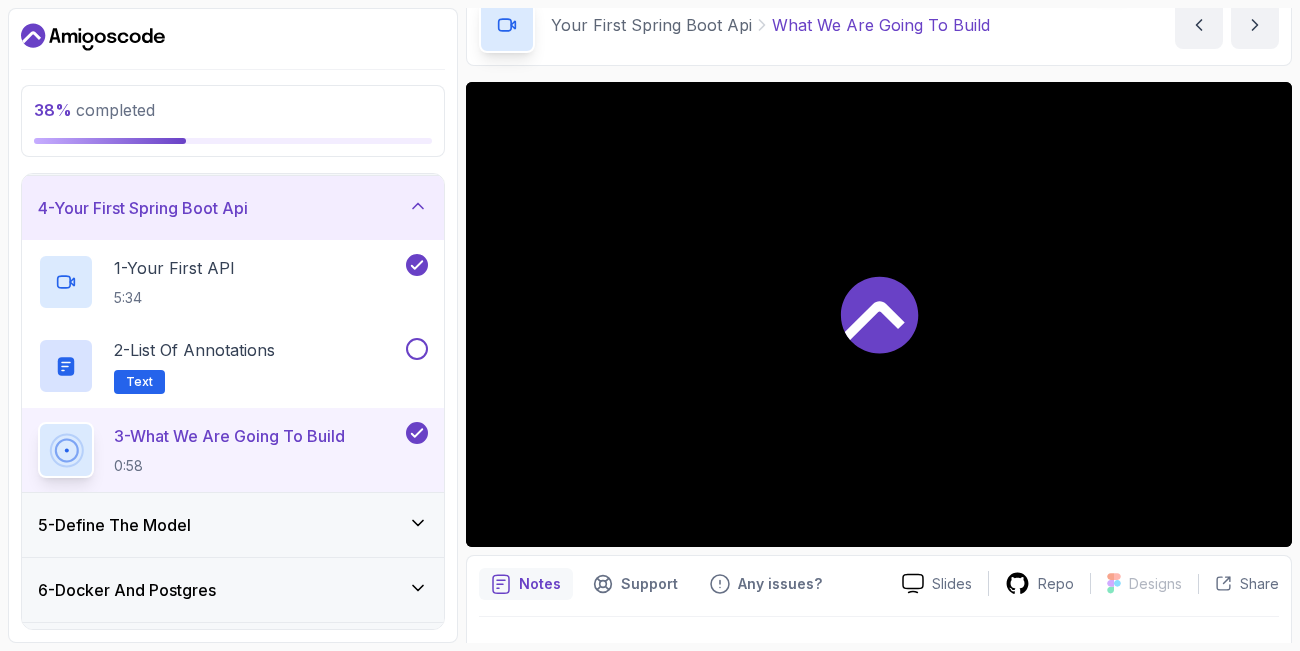 click 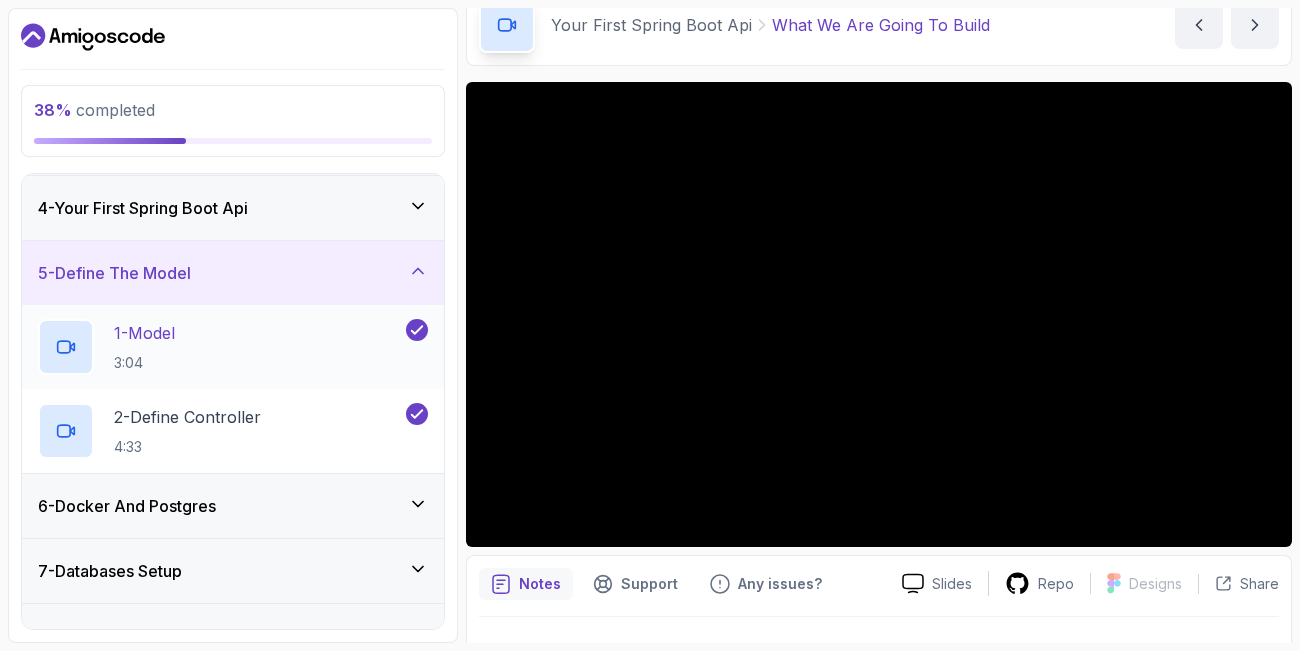 click on "1  -  Model 3:04" at bounding box center (220, 347) 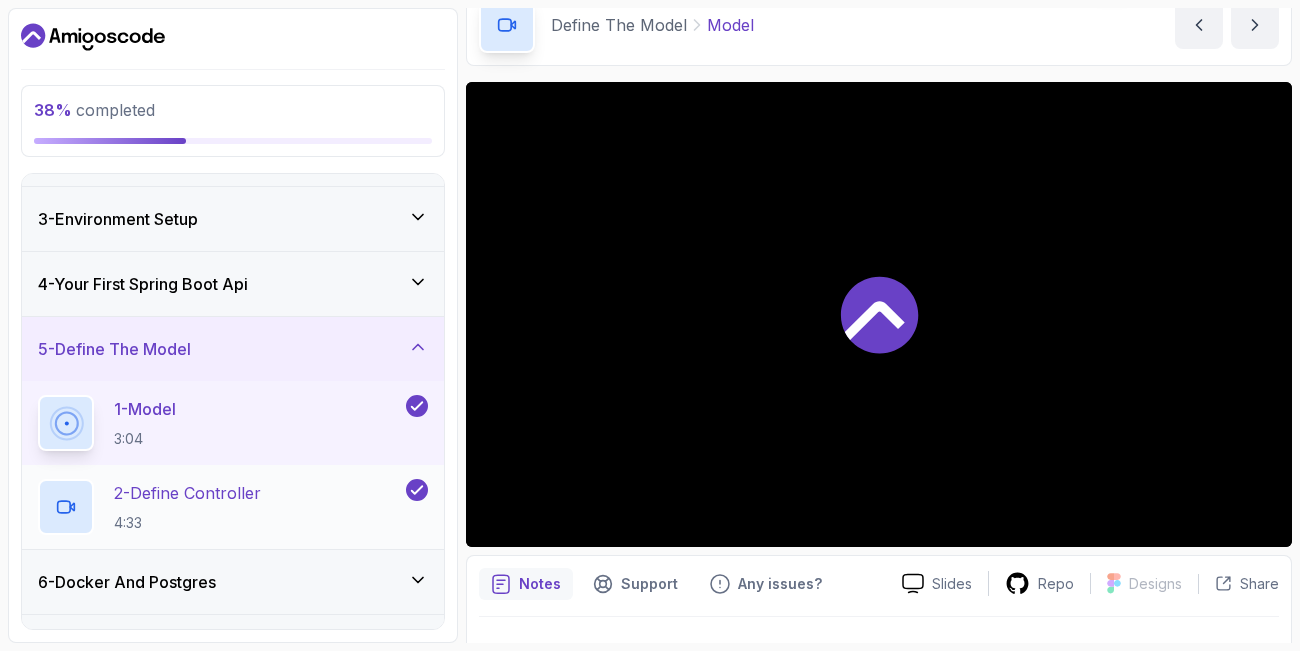 scroll, scrollTop: 0, scrollLeft: 0, axis: both 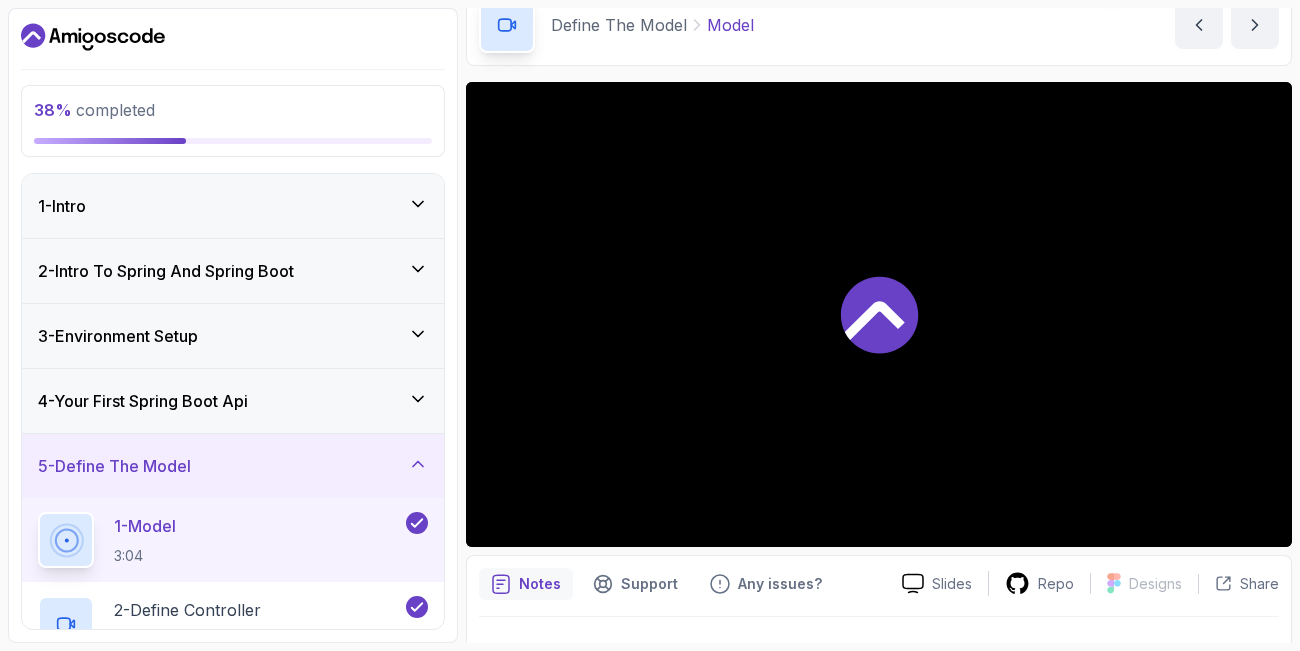 click 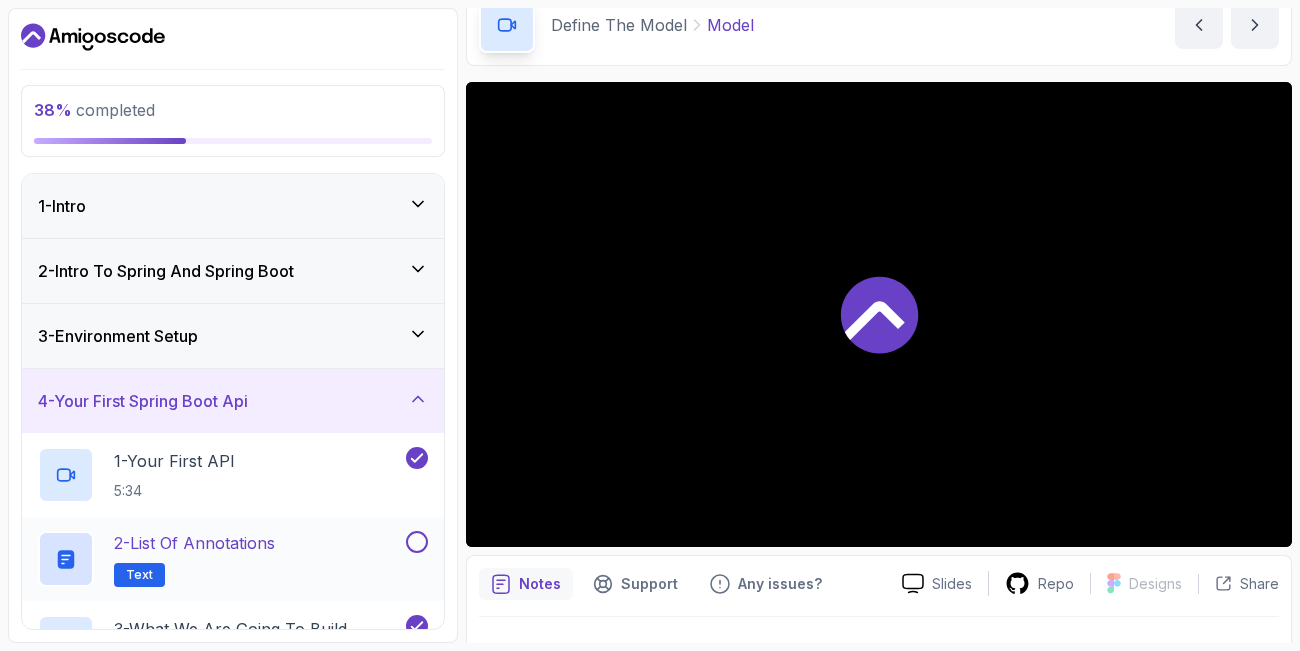 click on "2  -  List of Annotations" at bounding box center (194, 543) 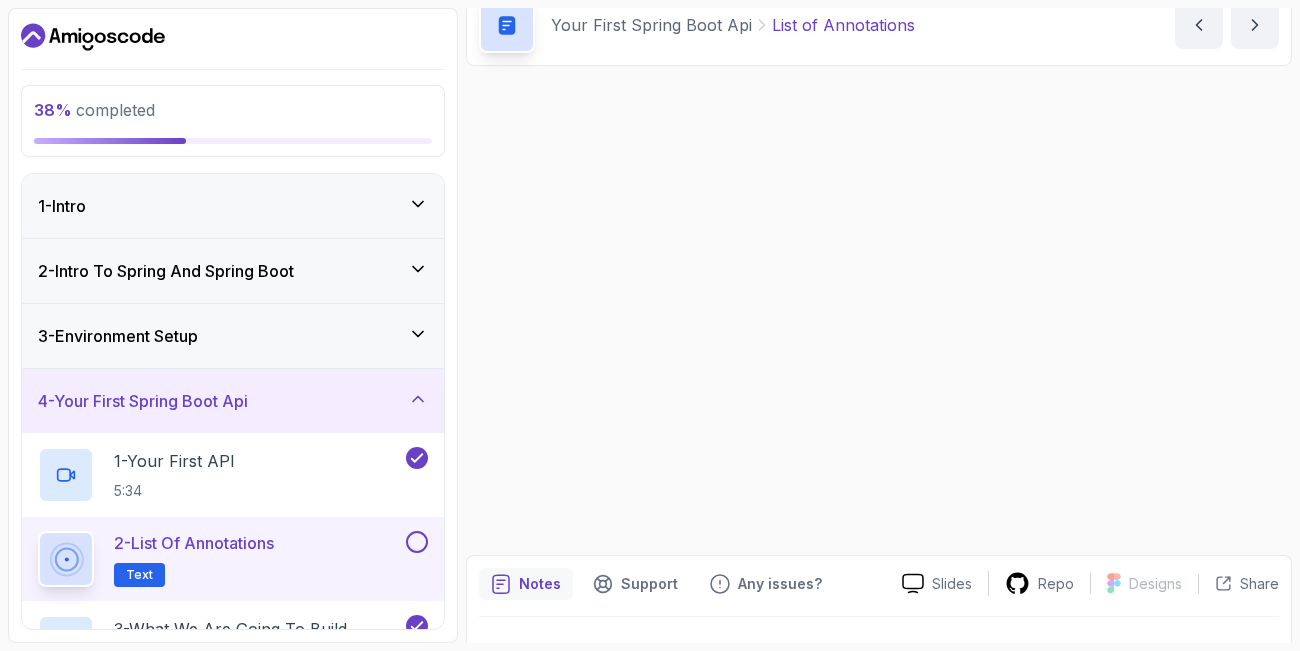 click on "2  -  List of Annotations" at bounding box center (194, 543) 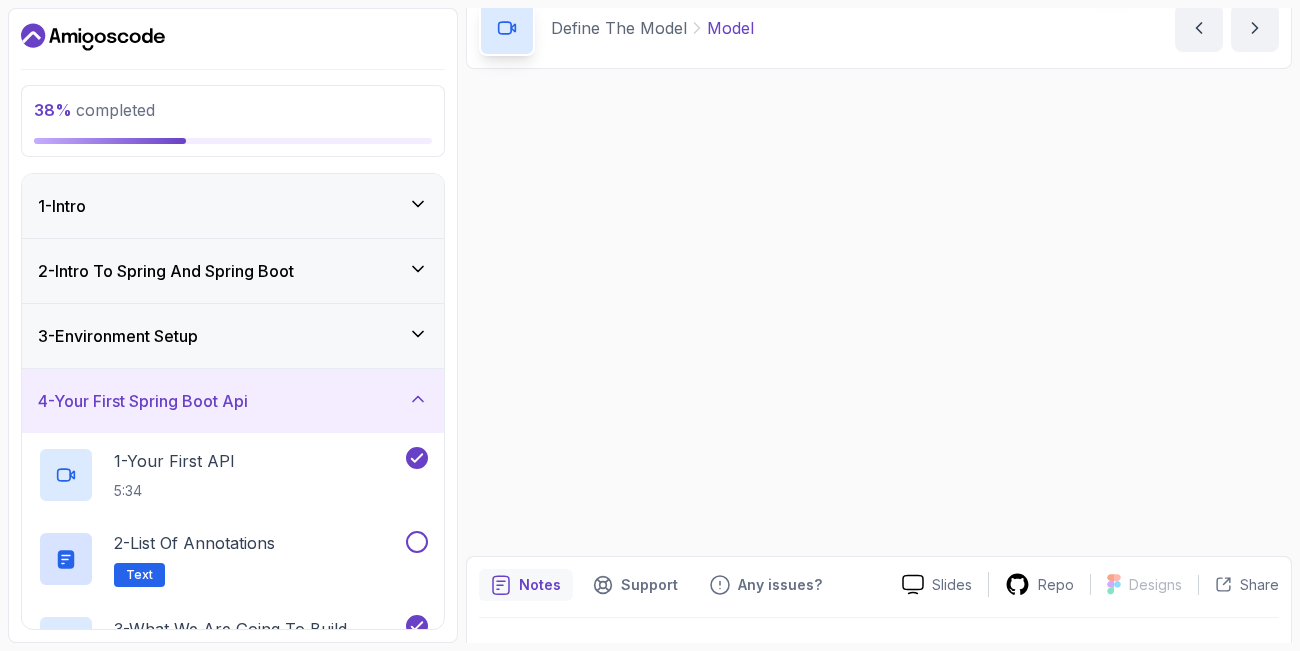 scroll, scrollTop: 0, scrollLeft: 0, axis: both 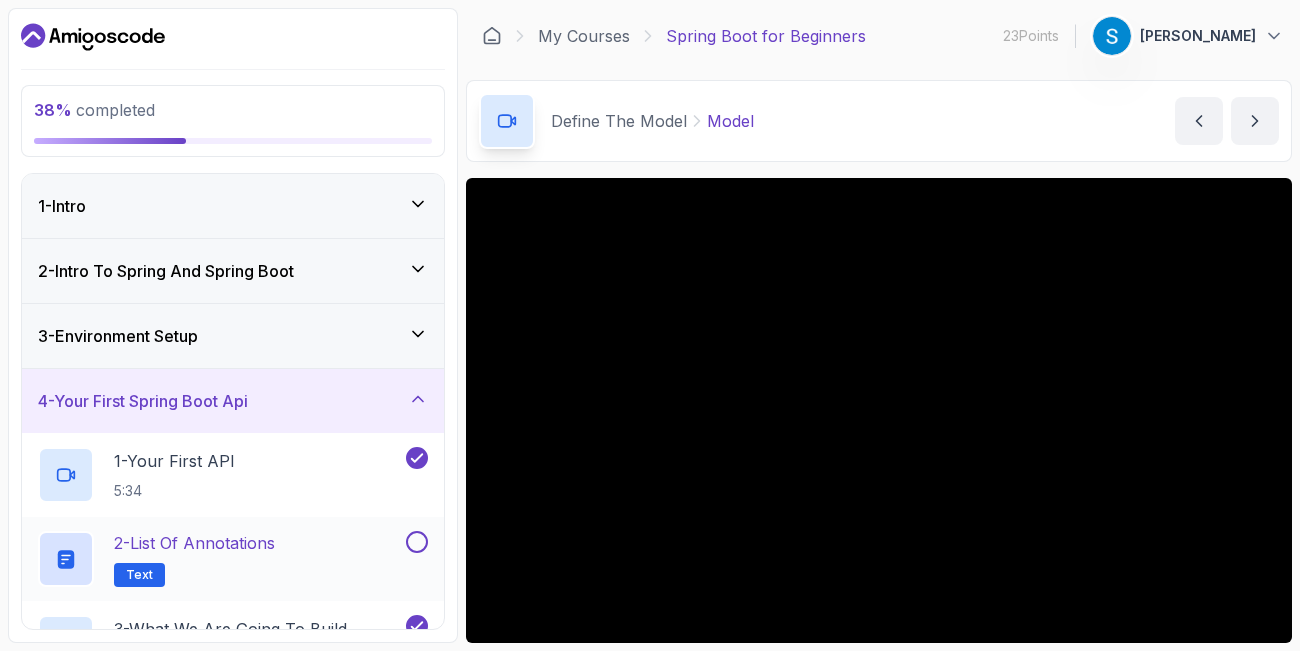 click on "2  -  List of Annotations" at bounding box center [194, 543] 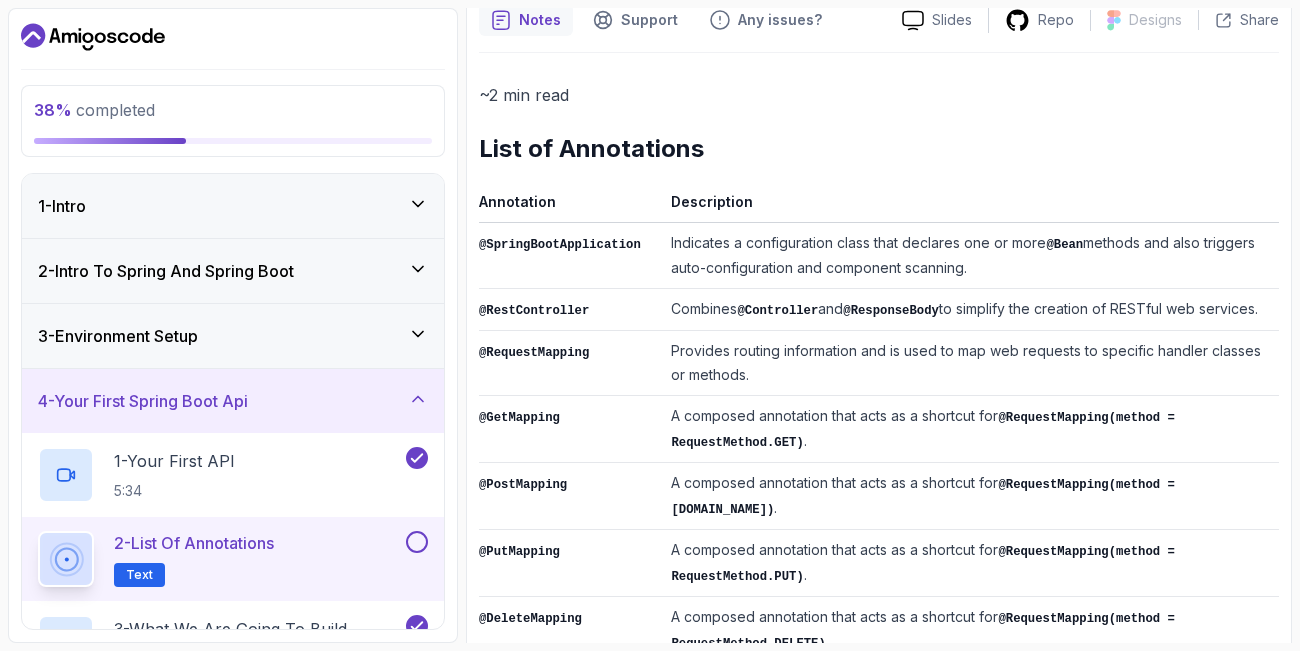 scroll, scrollTop: 213, scrollLeft: 0, axis: vertical 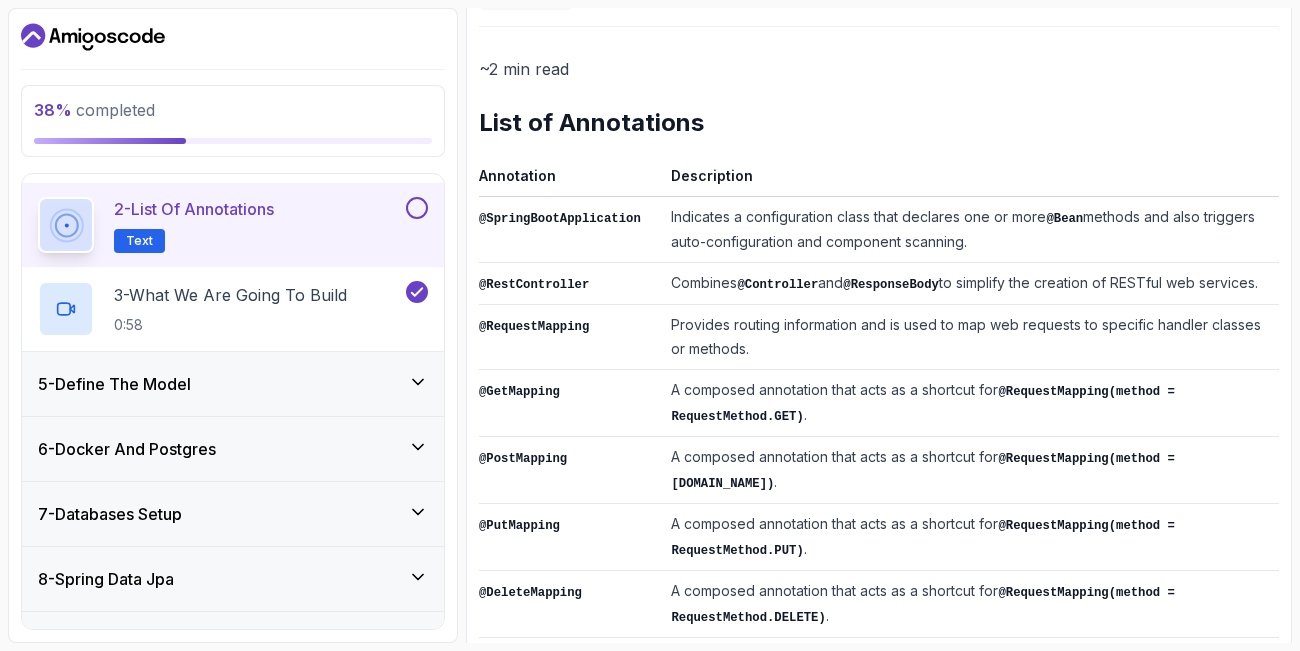 click 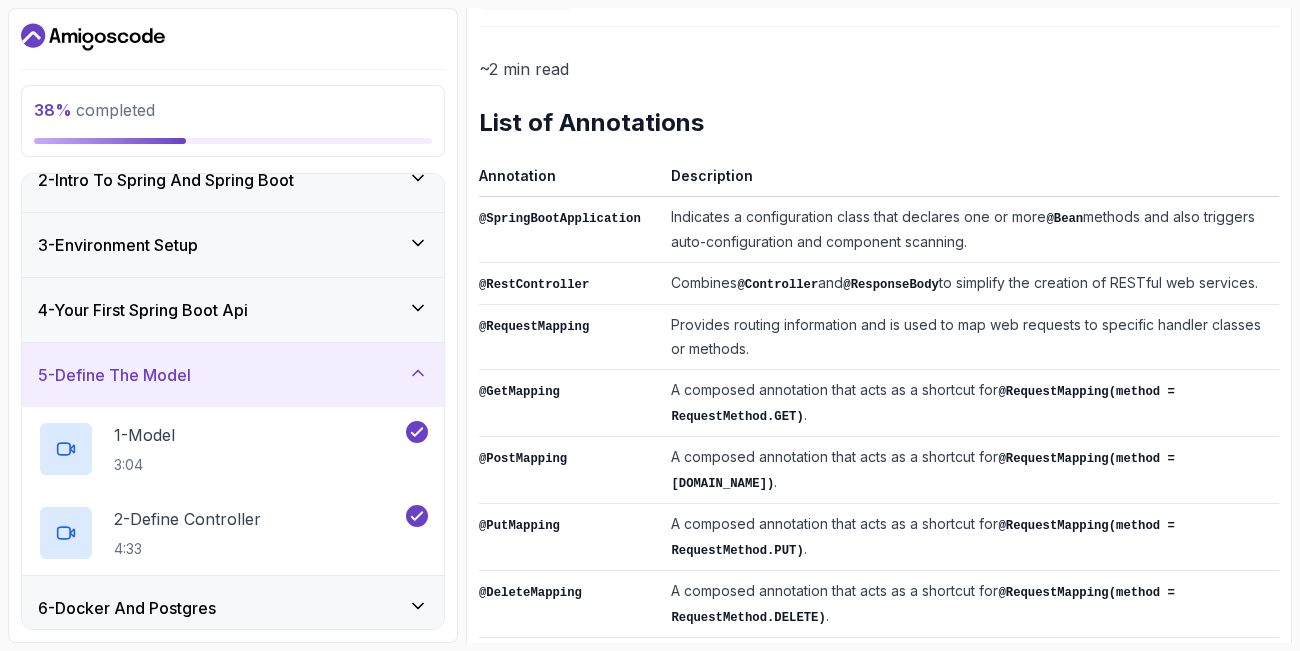 scroll, scrollTop: 110, scrollLeft: 0, axis: vertical 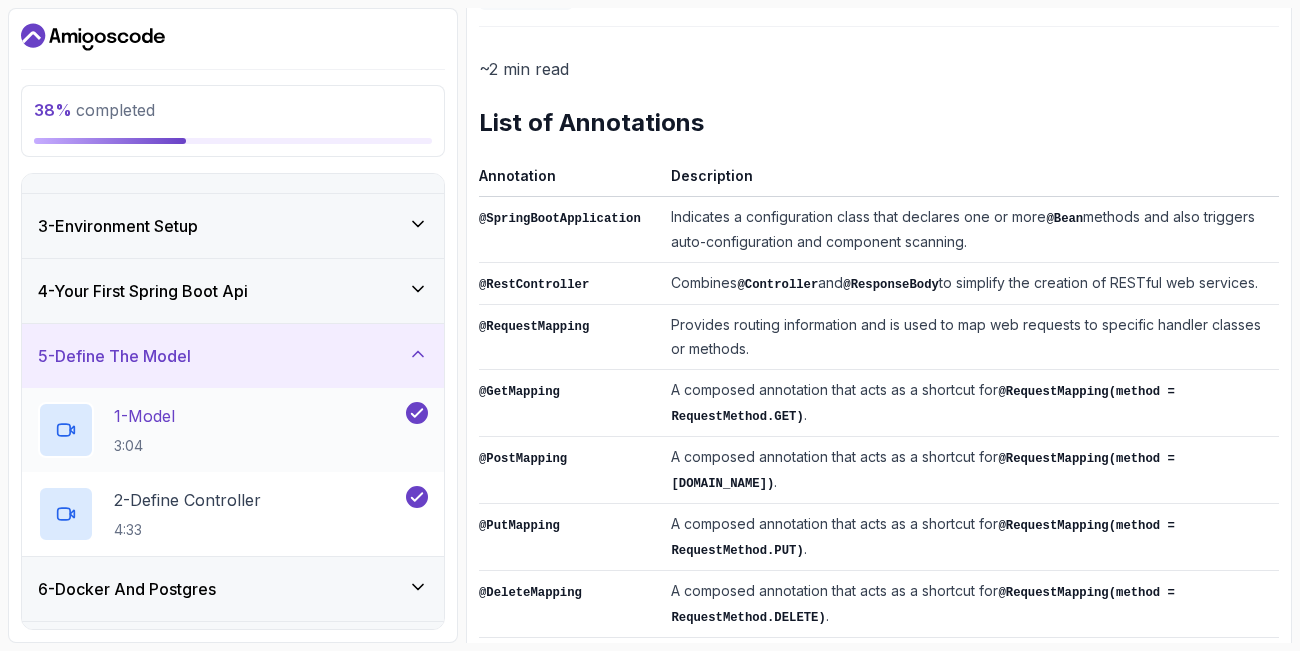 click on "1  -  Model" at bounding box center [144, 416] 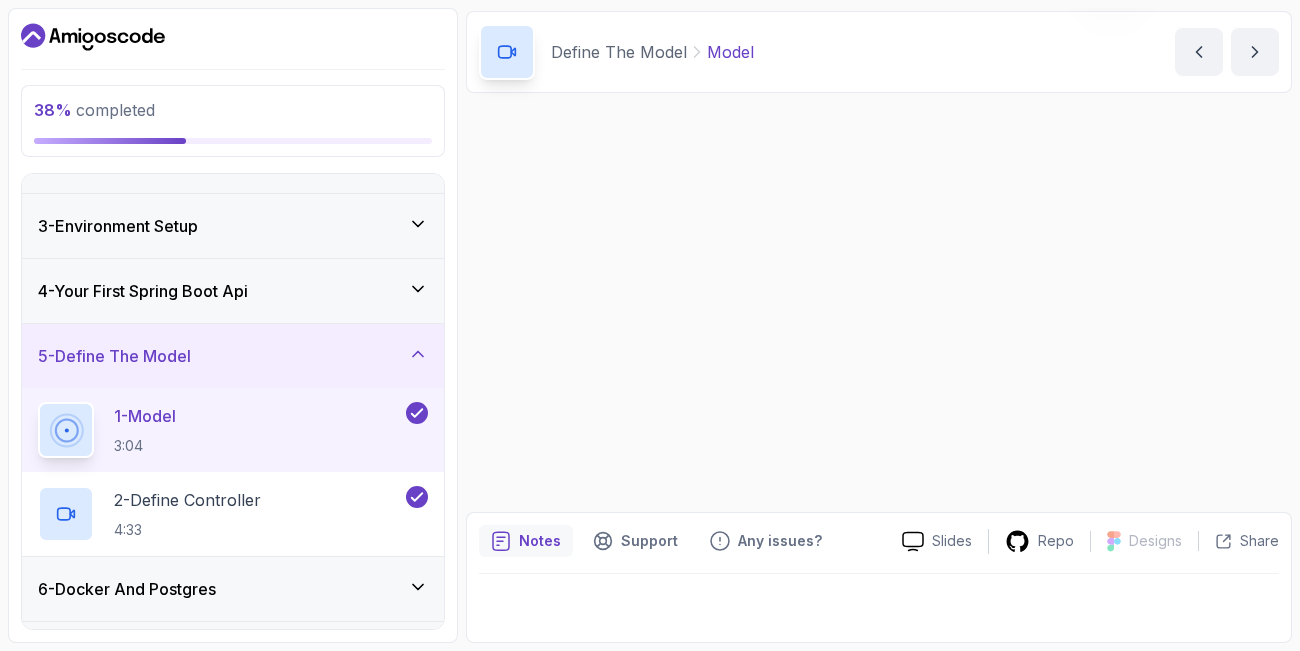 scroll, scrollTop: 0, scrollLeft: 0, axis: both 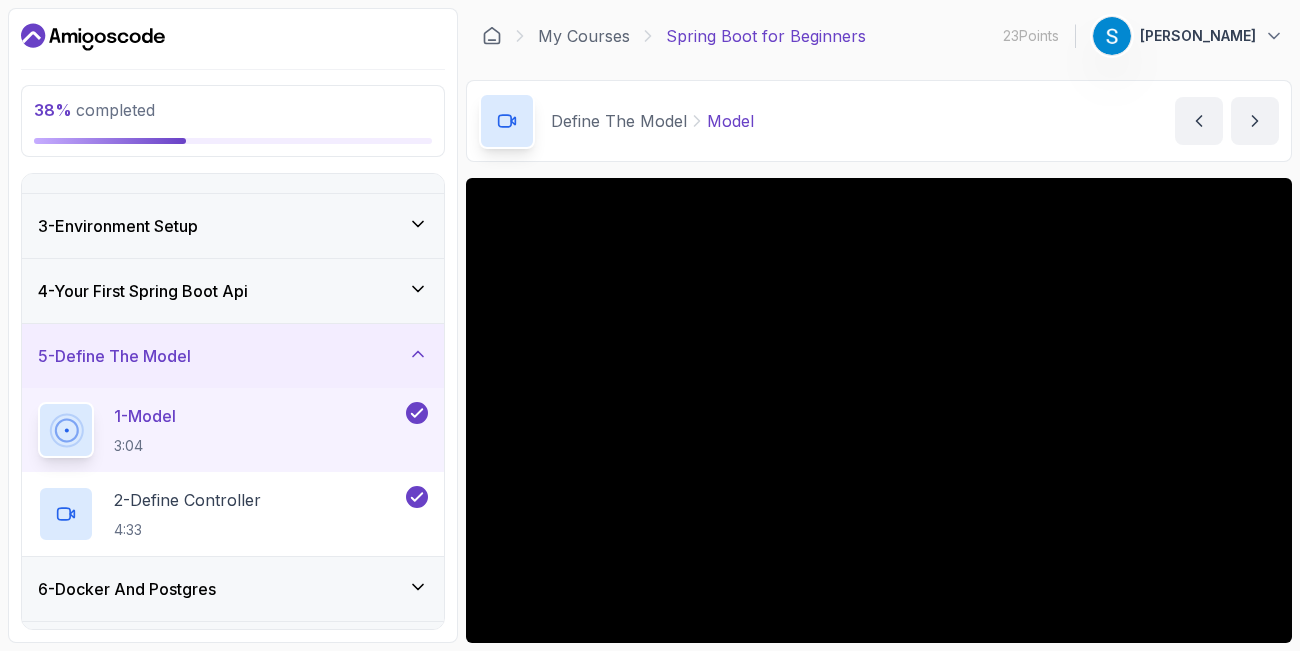 click on "4  -  Your First Spring Boot Api" at bounding box center [143, 291] 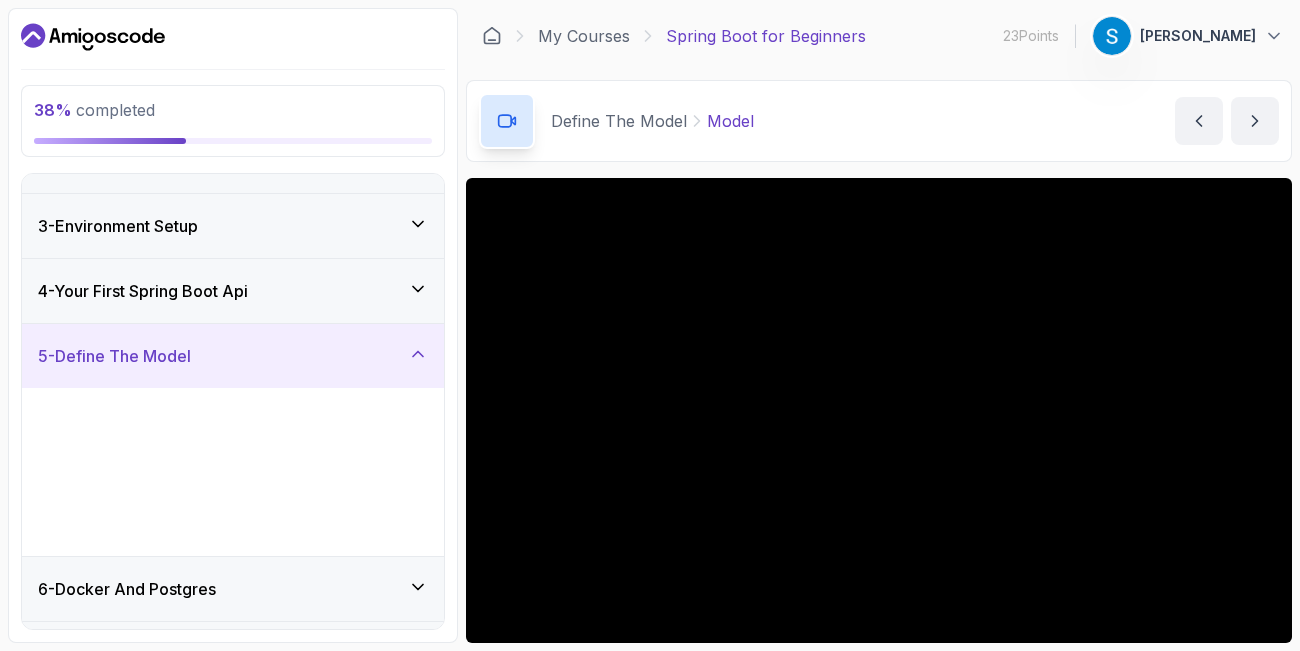 click on "4  -  Your First Spring Boot Api" at bounding box center [143, 291] 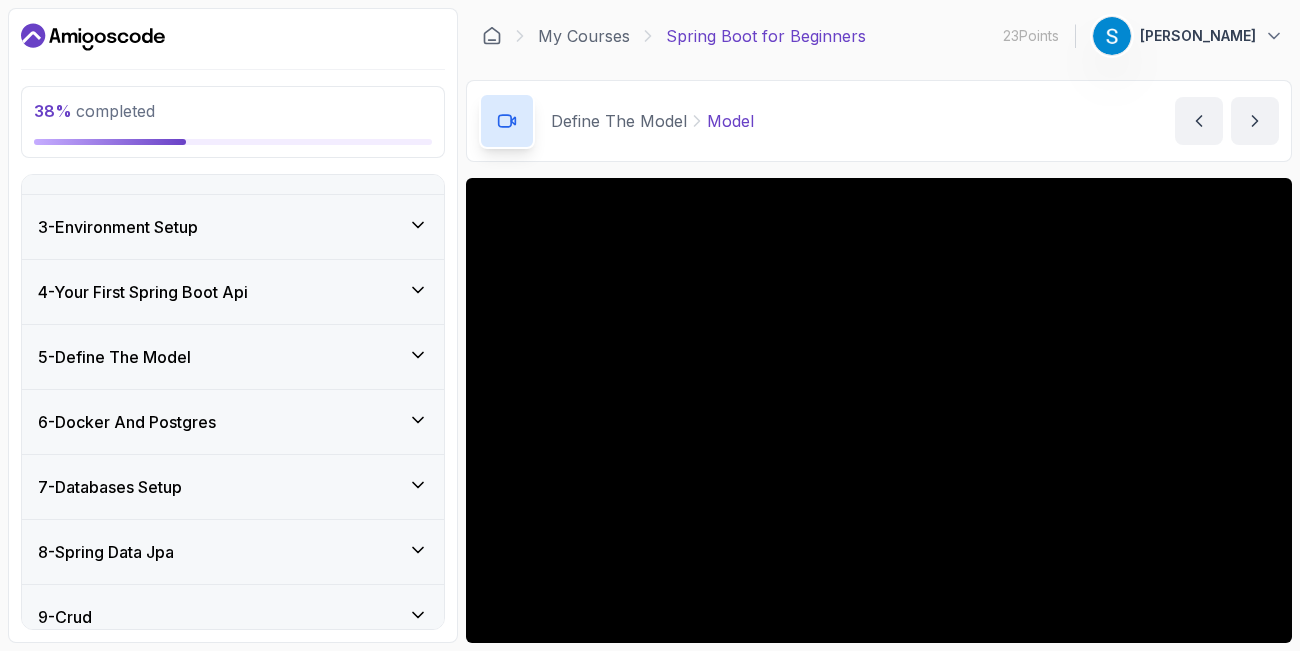 click 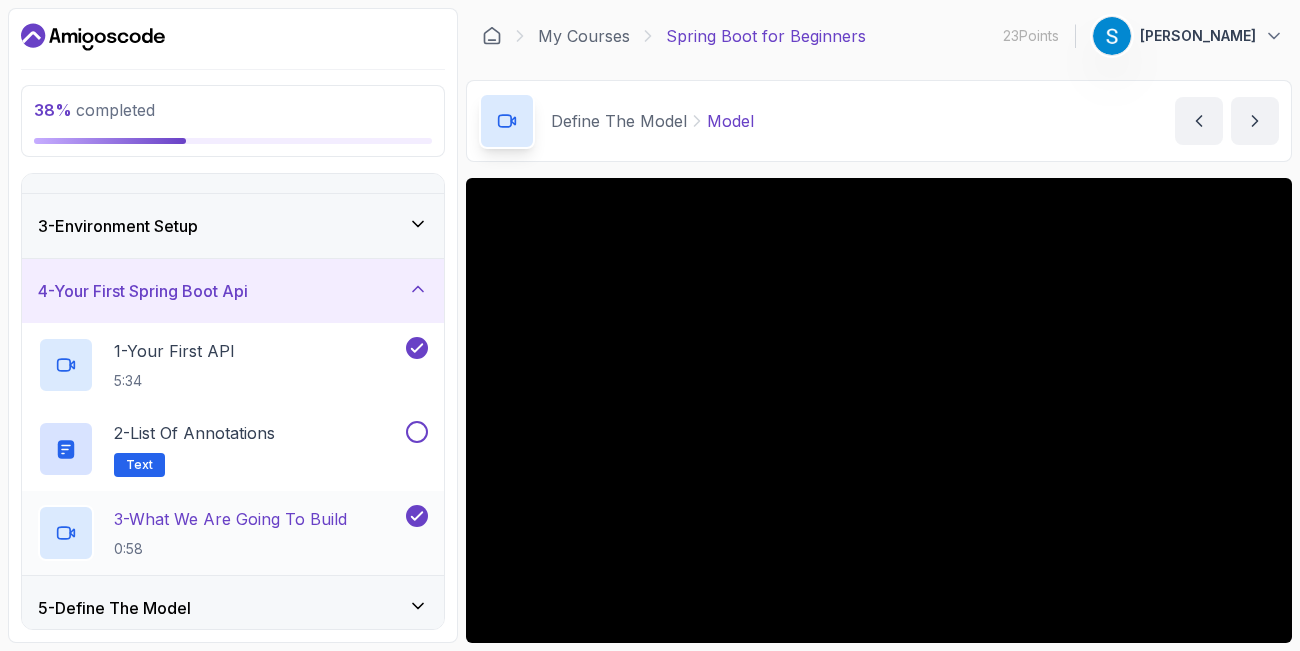 click on "3  -  What We Are Going To Build" at bounding box center (230, 519) 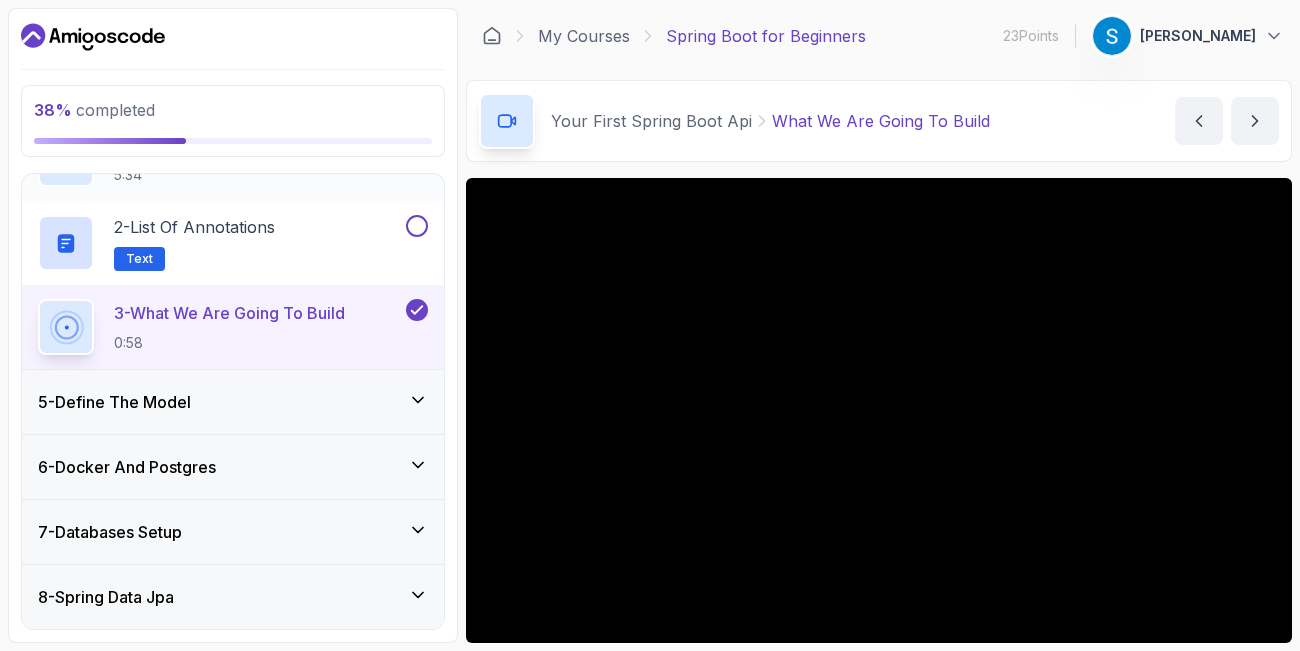 scroll, scrollTop: 329, scrollLeft: 0, axis: vertical 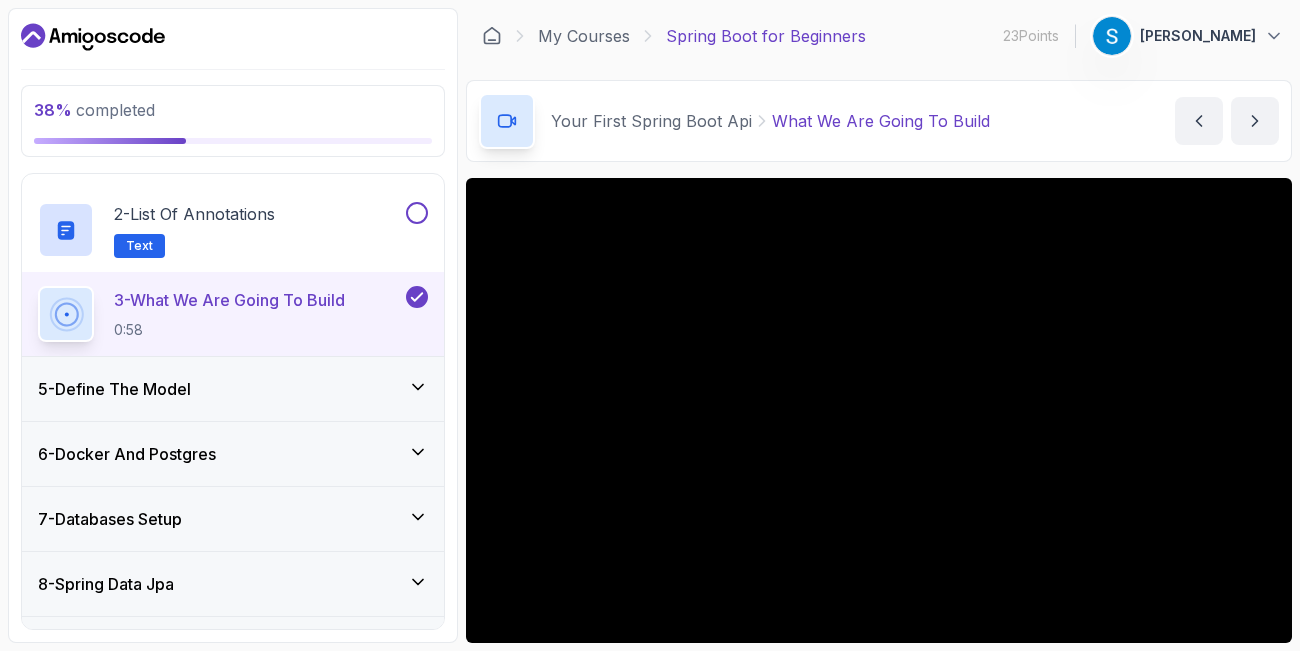 click on "5  -  Define The Model" at bounding box center (233, 389) 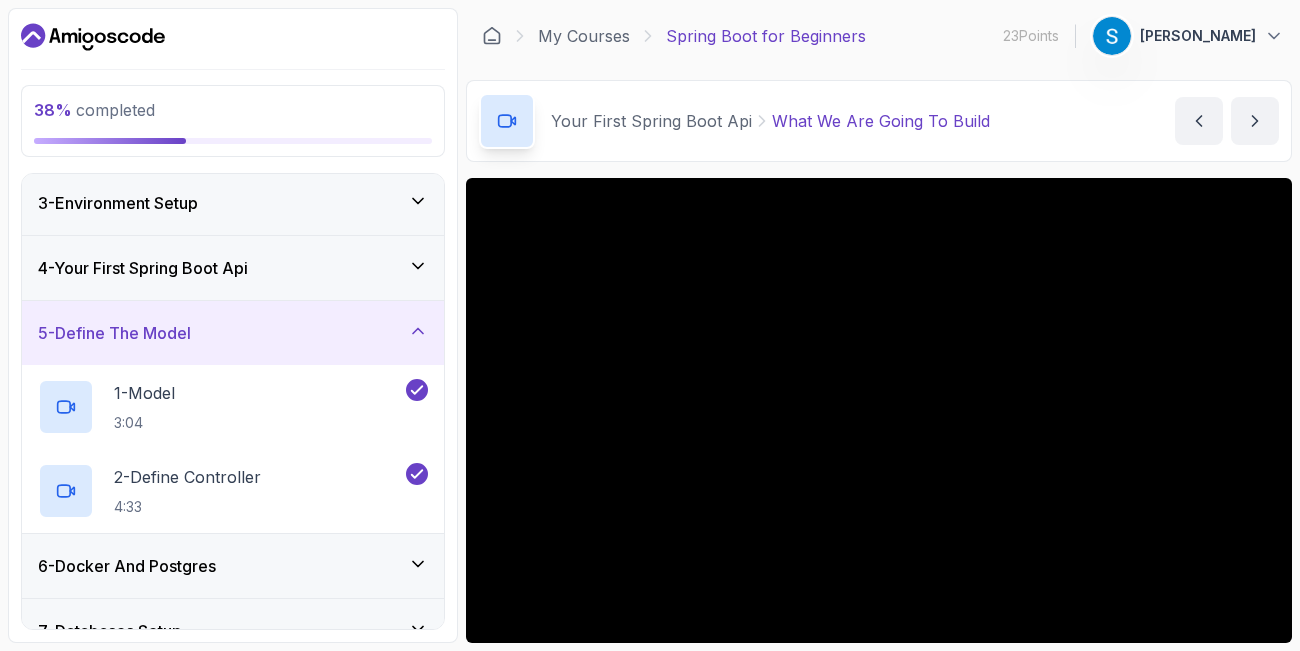 scroll, scrollTop: 131, scrollLeft: 0, axis: vertical 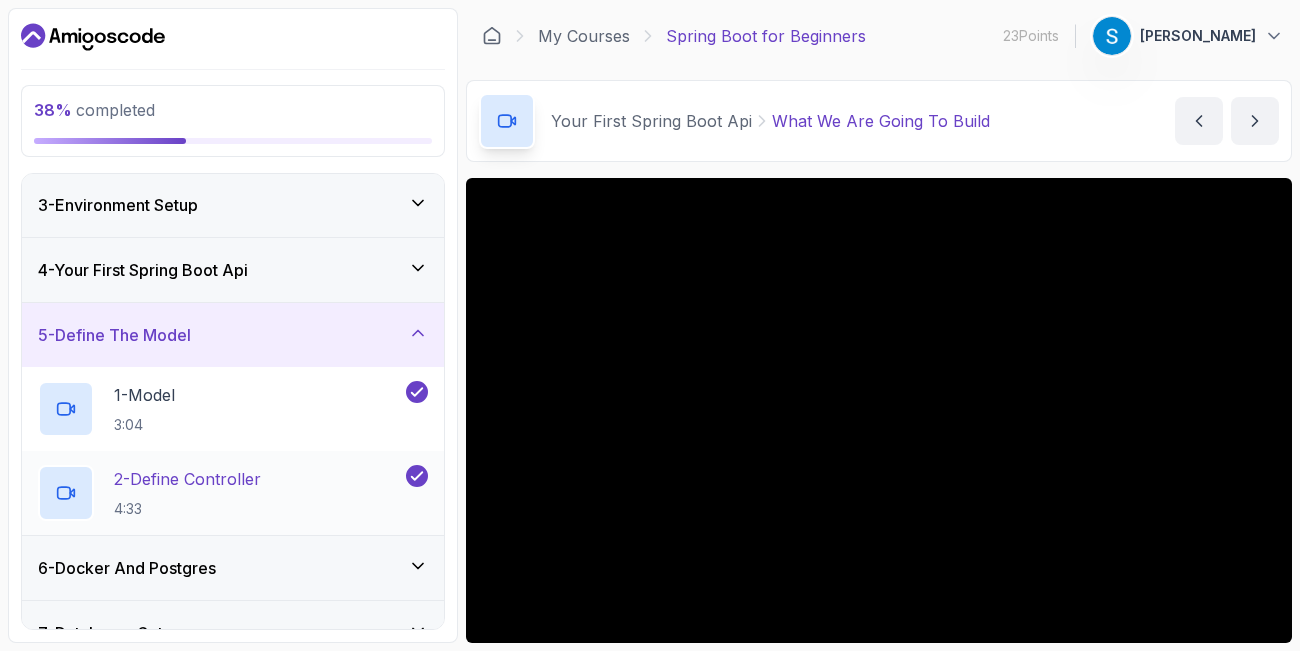 click on "2  -  Define Controller" at bounding box center (187, 479) 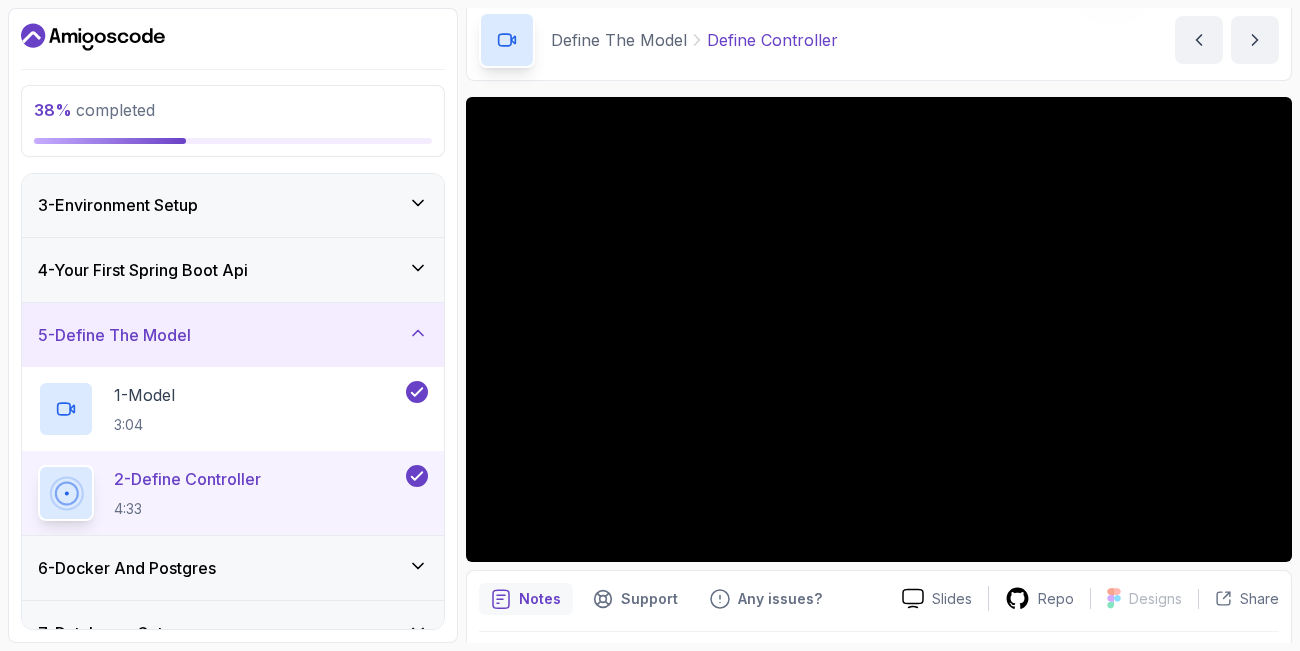 scroll, scrollTop: 77, scrollLeft: 0, axis: vertical 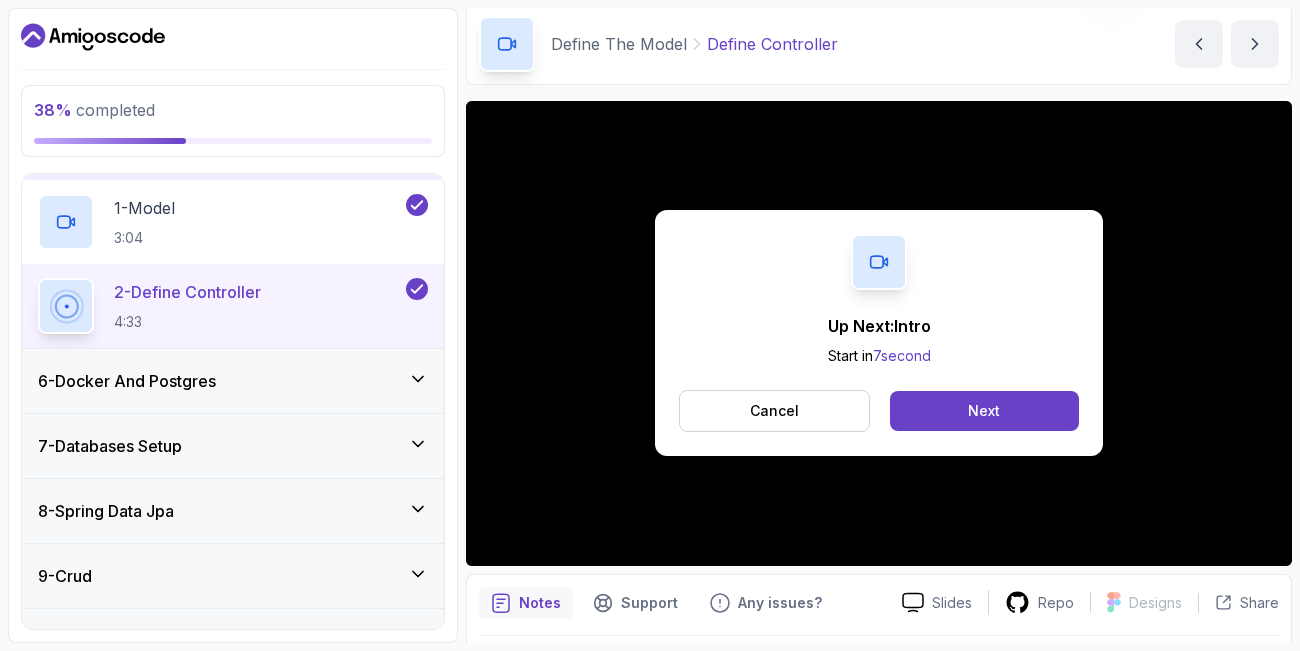 click on "7  -  Databases Setup" at bounding box center [110, 446] 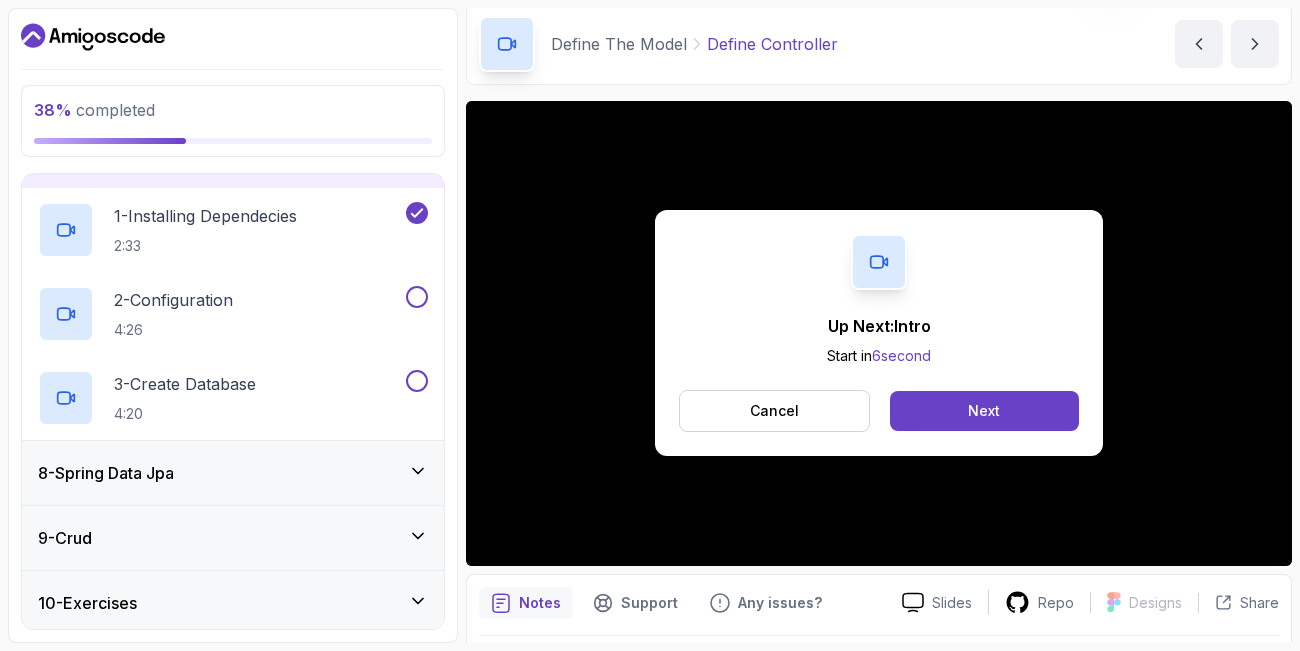 scroll, scrollTop: 405, scrollLeft: 0, axis: vertical 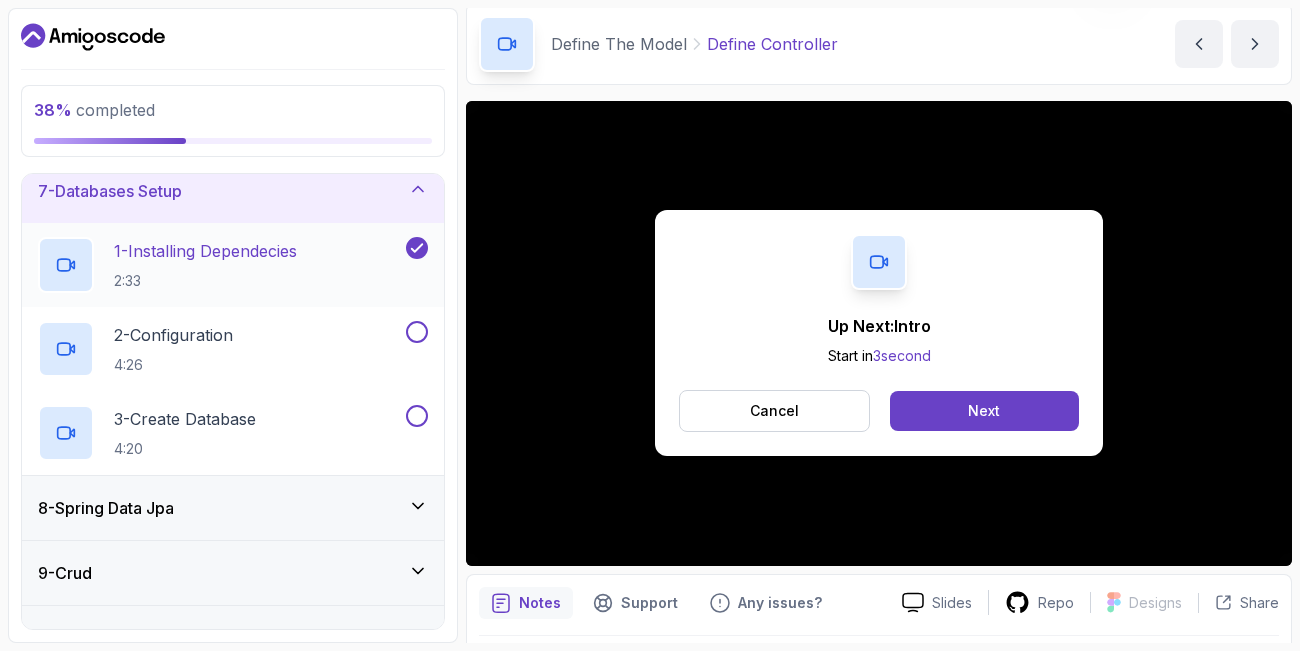 drag, startPoint x: 238, startPoint y: 235, endPoint x: 239, endPoint y: 267, distance: 32.01562 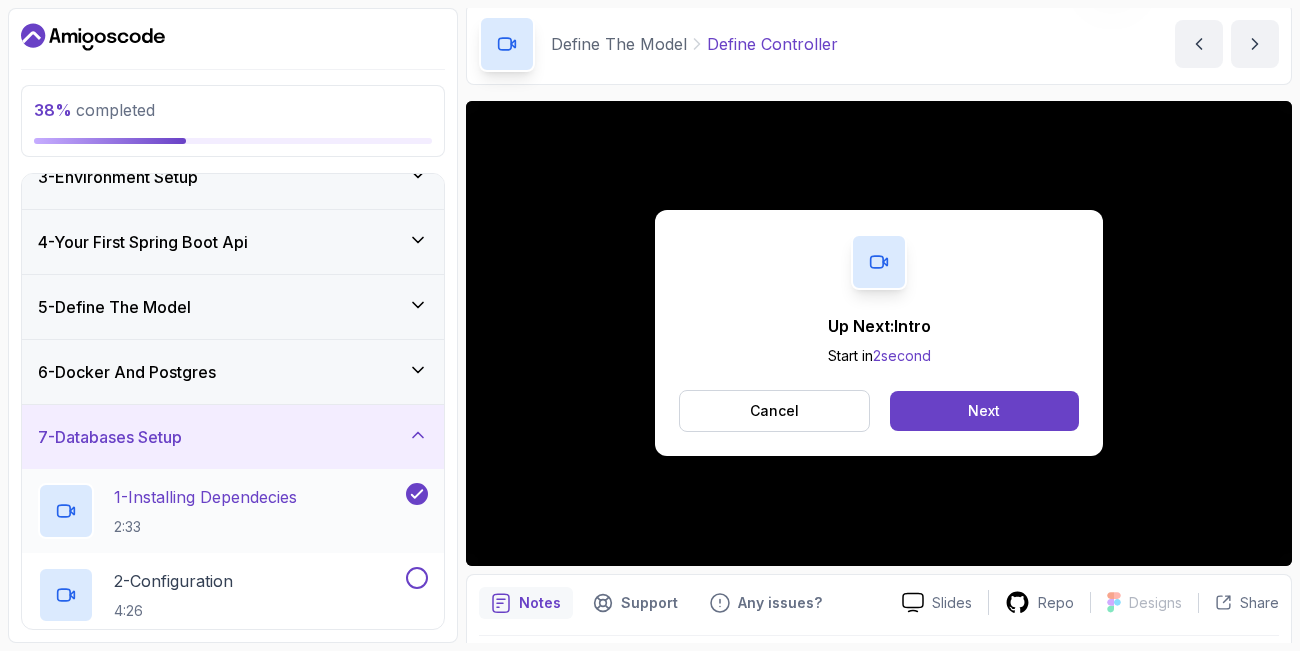 scroll, scrollTop: 0, scrollLeft: 0, axis: both 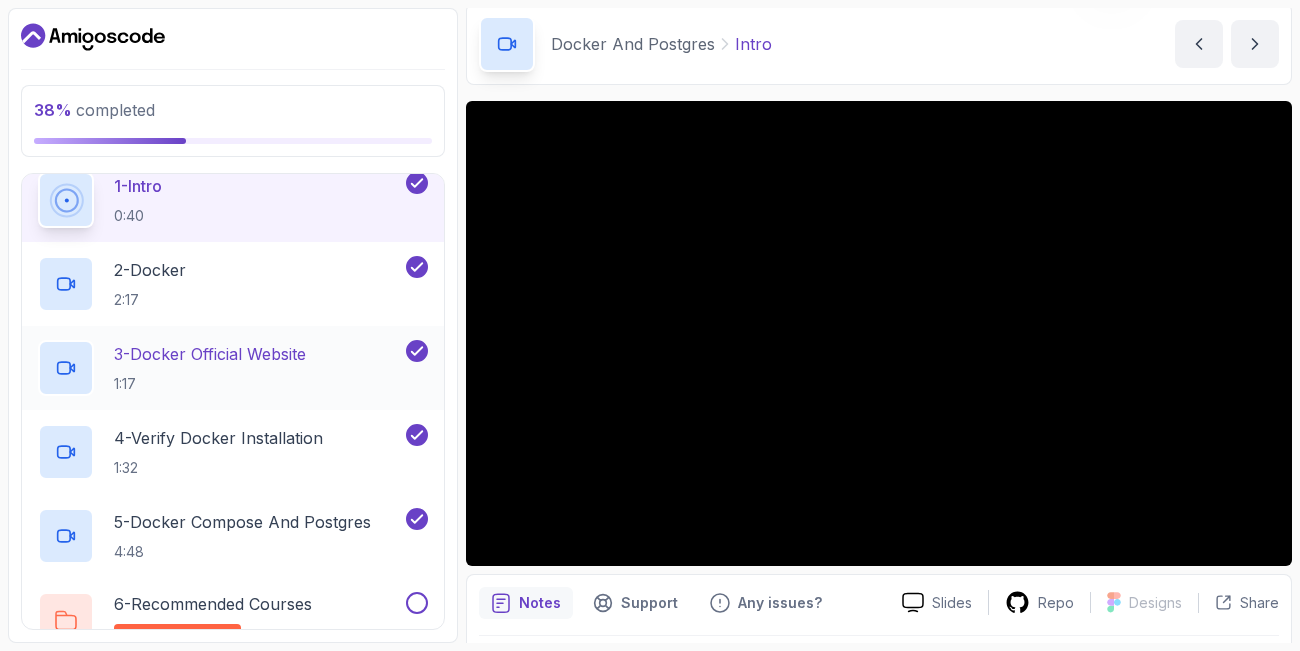 click on "3  -  Docker Official Website" at bounding box center [210, 354] 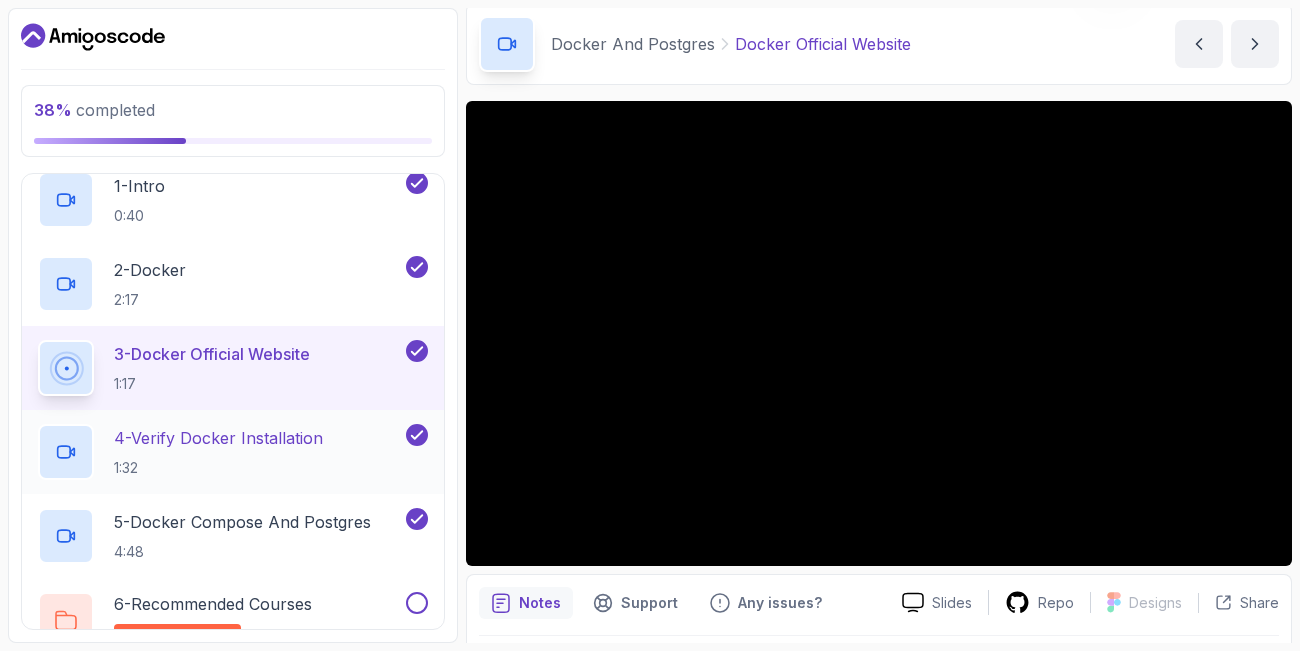 click on "4  -  Verify Docker Installation" at bounding box center [218, 438] 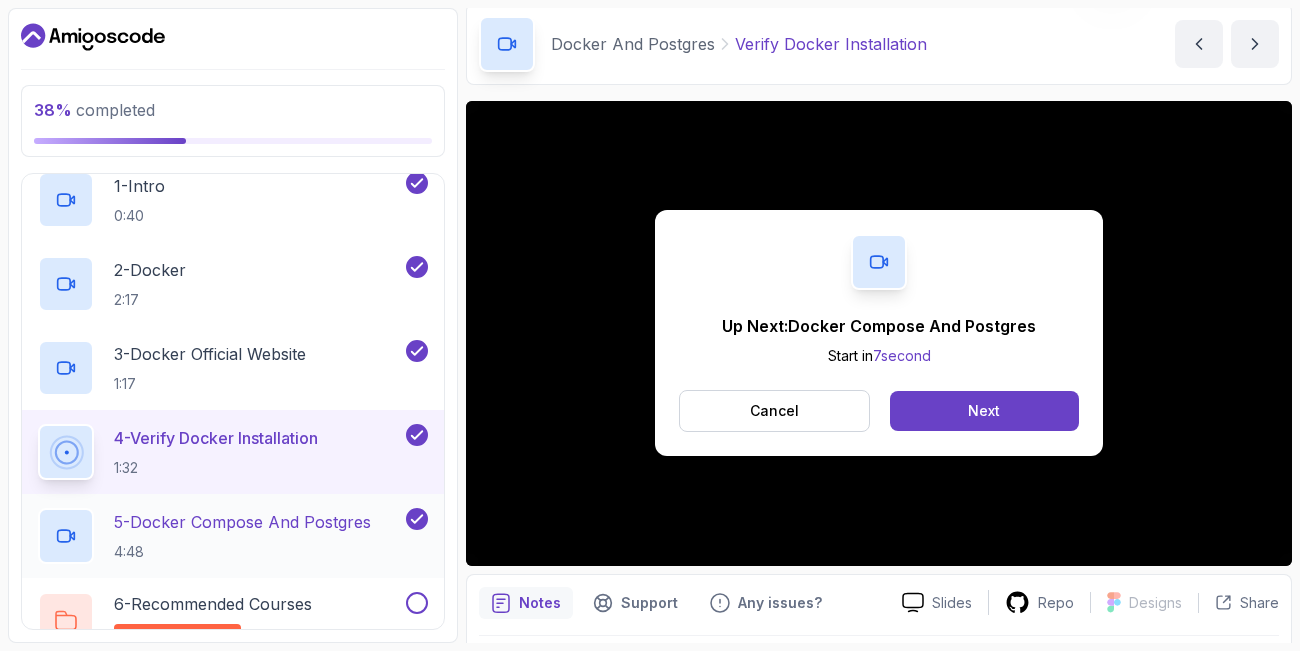 click on "5  -  Docker Compose And Postgres" at bounding box center (242, 522) 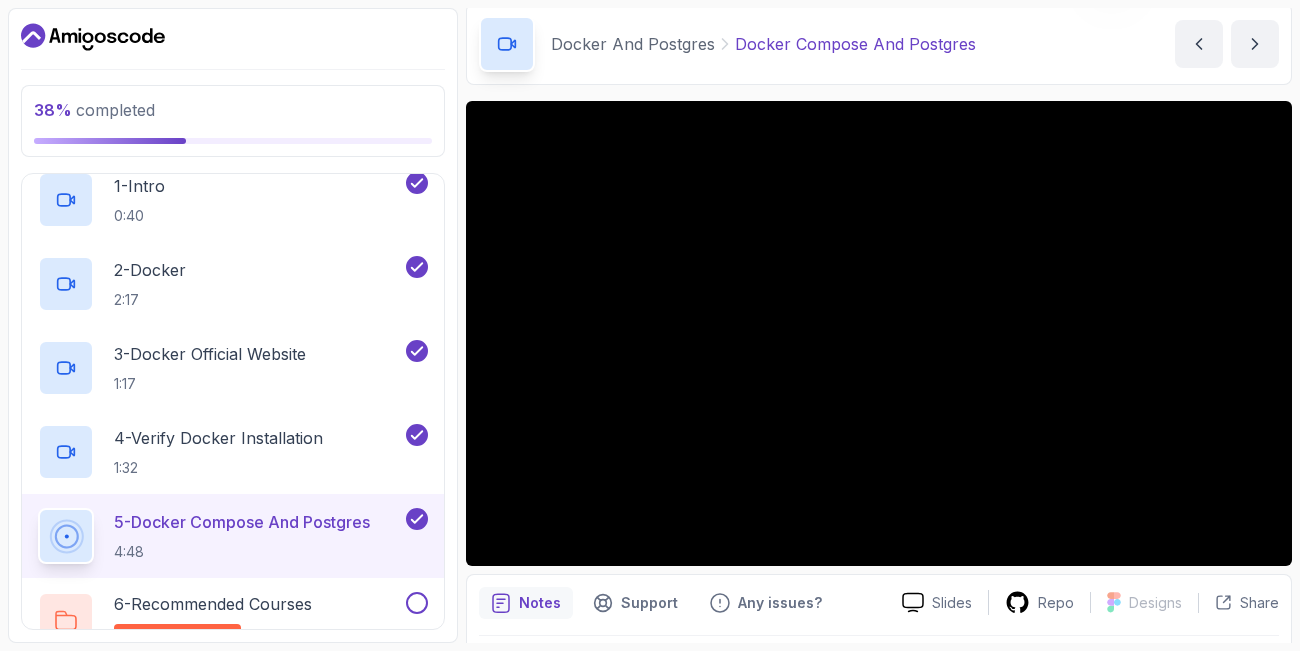 type 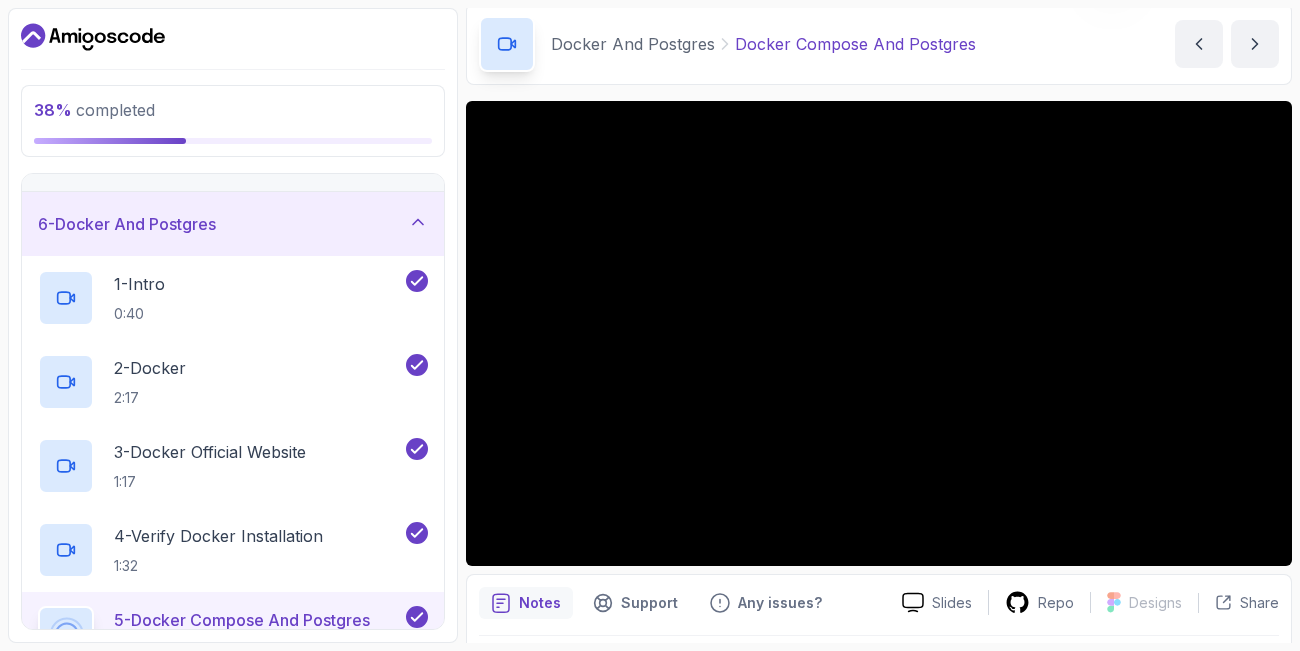 scroll, scrollTop: 285, scrollLeft: 0, axis: vertical 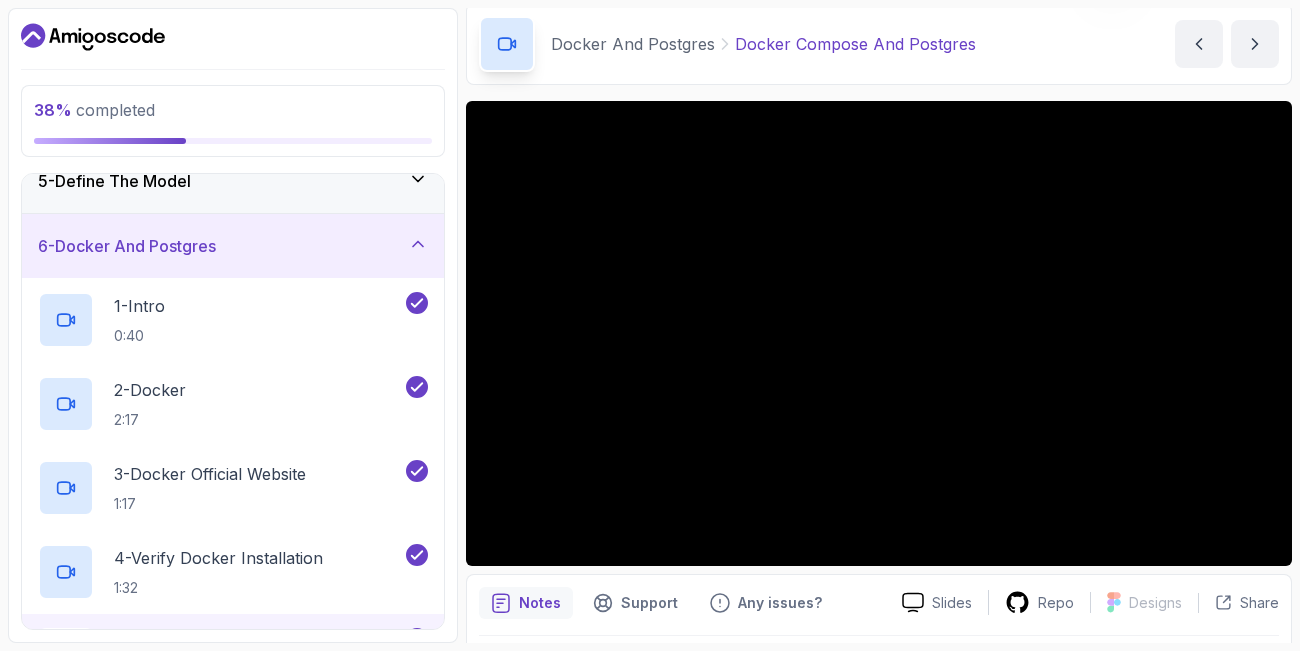 click on "38 % completed 1  -  Intro 2  -  Intro To Spring And Spring Boot 3  -  Environment Setup 4  -  Your First Spring Boot Api 5  -  Define The Model 6  -  Docker And Postgres 1  -  Intro 0:40 2  -  Docker 2:17 3  -  Docker Official Website 1:17 4  -  Verify Docker Installation 1:32 5  -  Docker Compose And Postgres 4:48 6  -  Recommended Courses related-courses 7  -  Databases Setup 8  -  Spring Data Jpa 9  -  Crud 10  -  Exercises 11  -  Artificial Intelligence 12  -  Outro My Courses Spring Boot for Beginners 23  Points 1 Sagnol Tsague 6 - Docker And Postgres  38 % completed Docker And Postgres Docker Compose And Postgres Docker Compose And Postgres by  nelson Slides Repo Designs Design not available Share Notes Support Any issues? Slides Repo Designs Design not available Share ~1 min read services :
db :
container_name :  postgres
image :  postgres:latest
environment :
POSTGRES_USER :  amigoscode
POSTGRES_PASSWORD :  password
PGDATA :  /data/postgres
volumes" at bounding box center (650, 325) 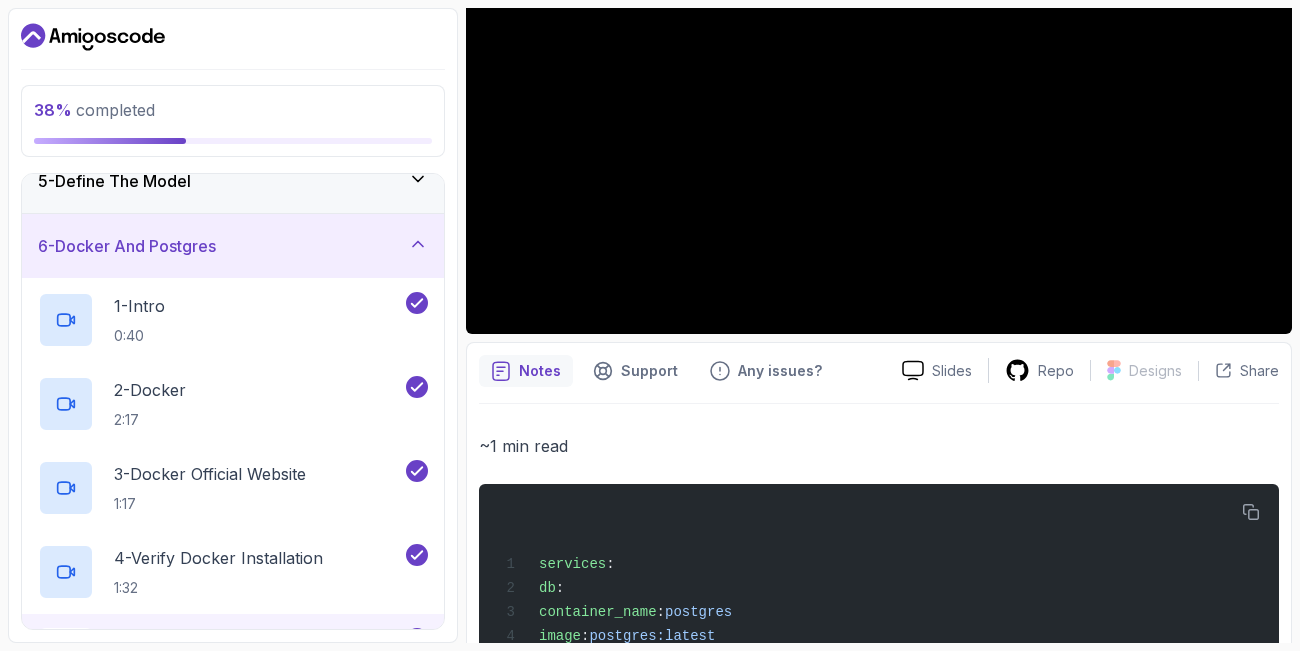 scroll, scrollTop: 399, scrollLeft: 0, axis: vertical 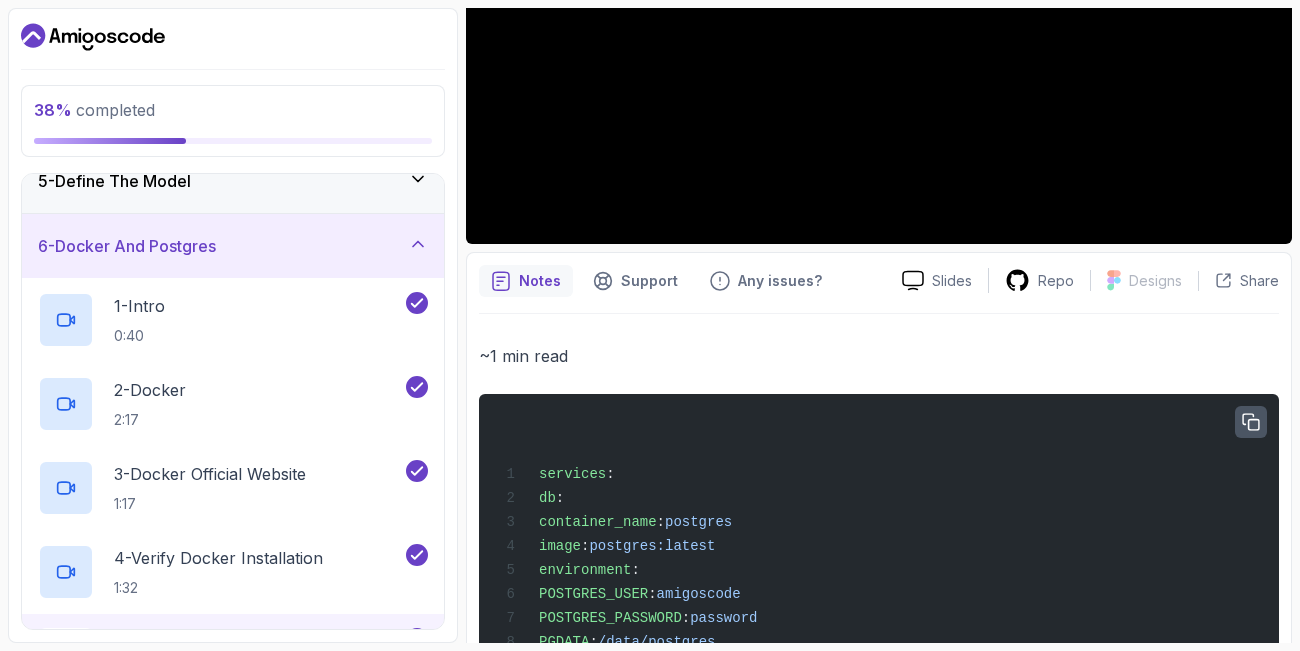 click 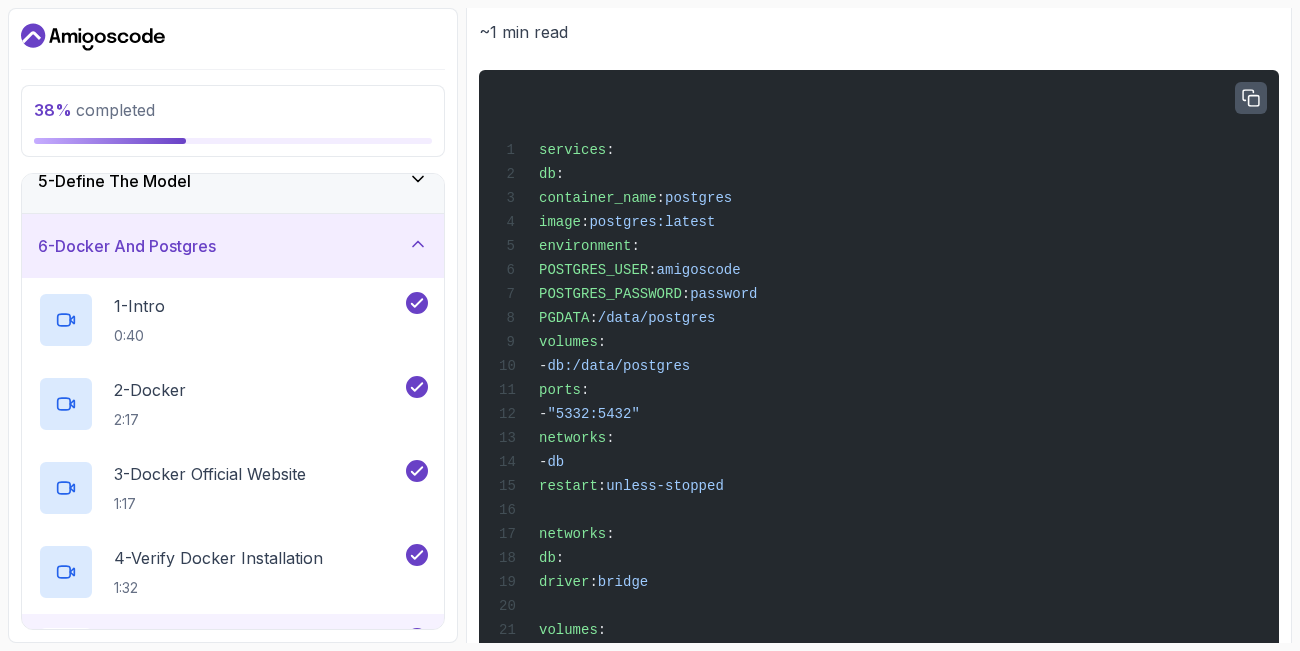 scroll, scrollTop: 0, scrollLeft: 0, axis: both 